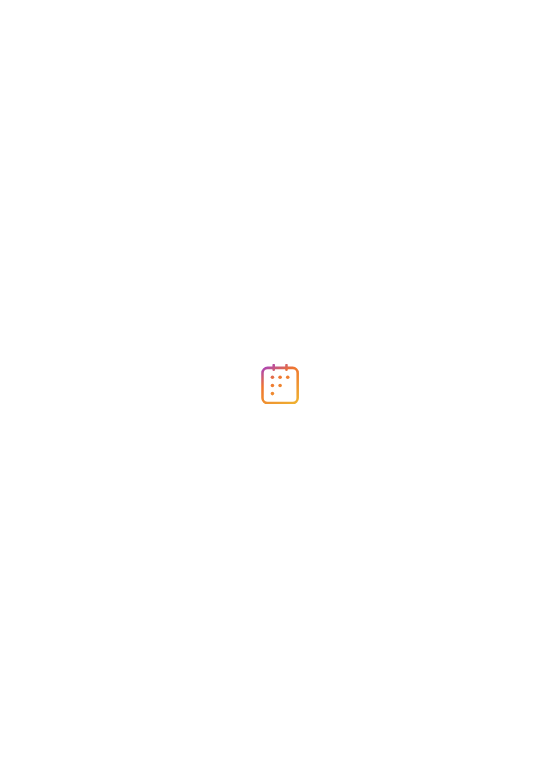 scroll, scrollTop: 0, scrollLeft: 0, axis: both 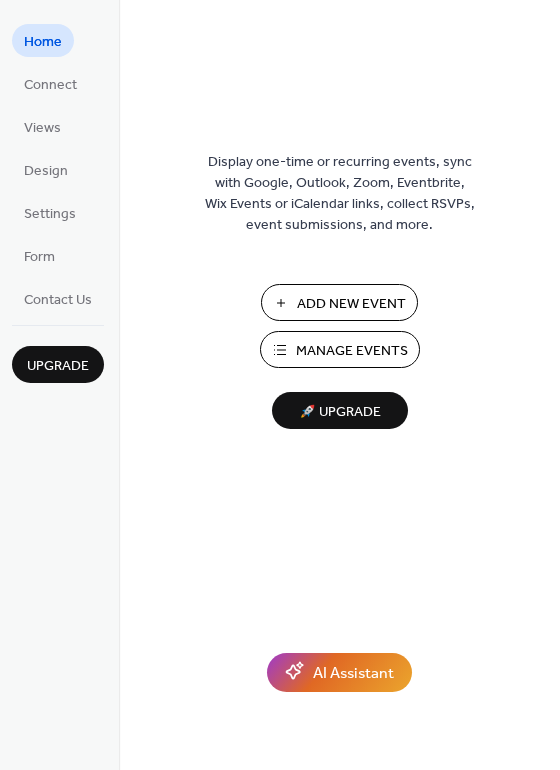 click on "Manage Events" at bounding box center [352, 351] 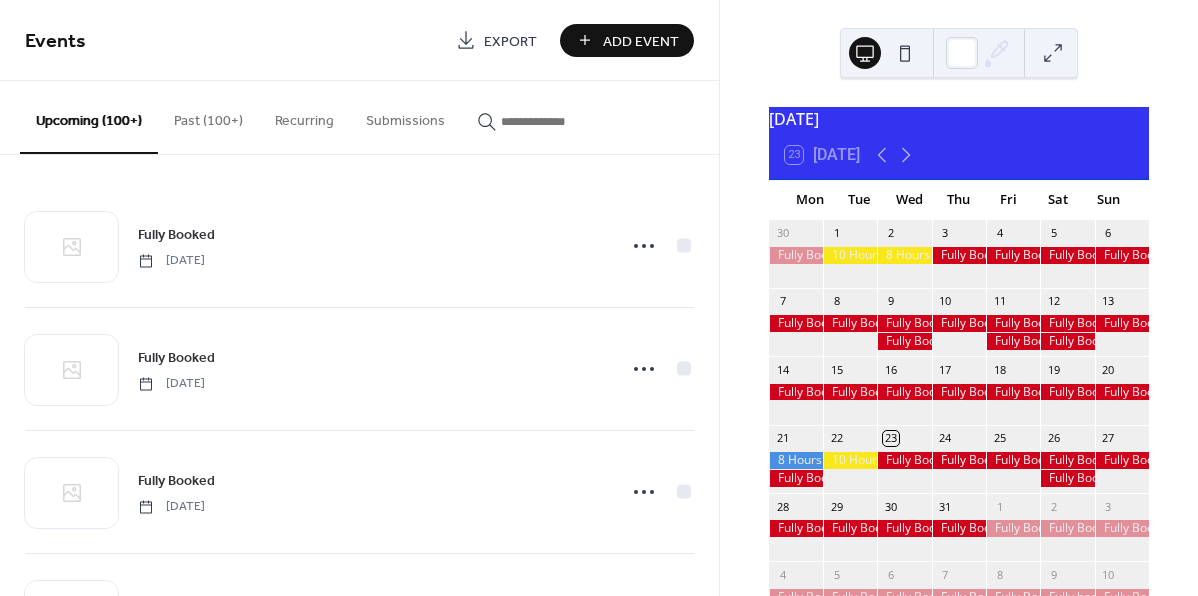 scroll, scrollTop: 0, scrollLeft: 0, axis: both 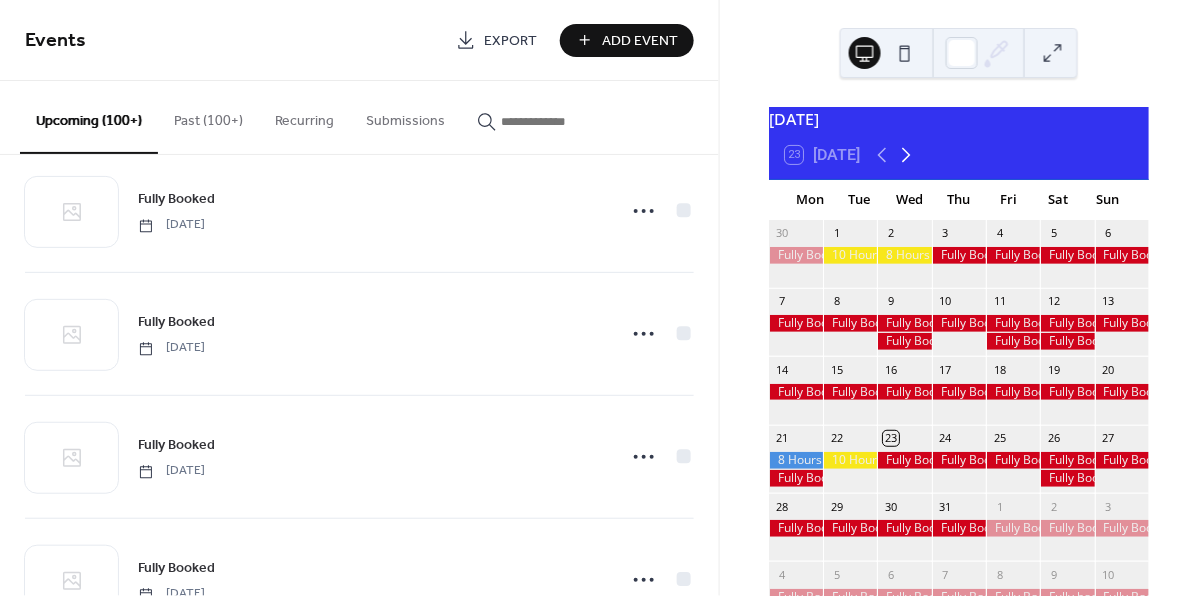 click 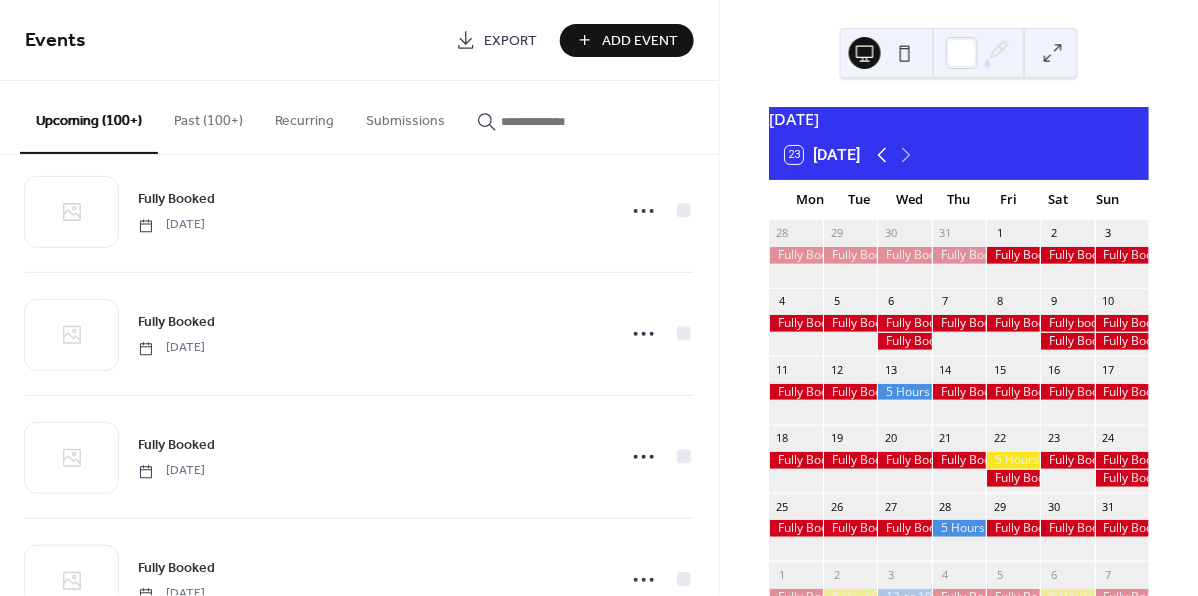 click 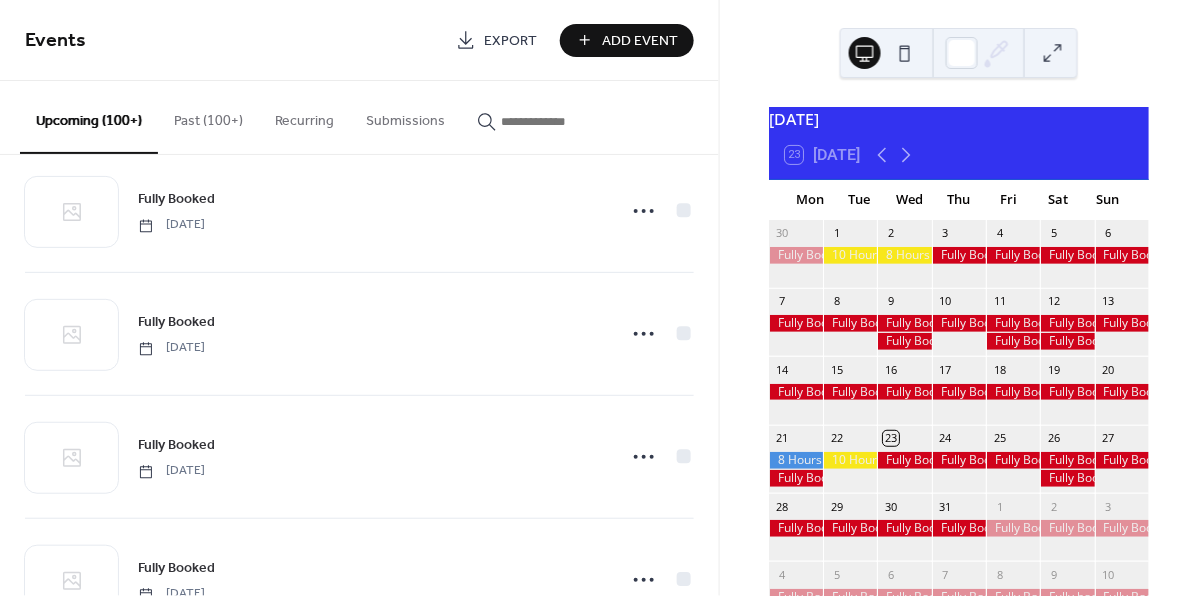 click at bounding box center [850, 460] 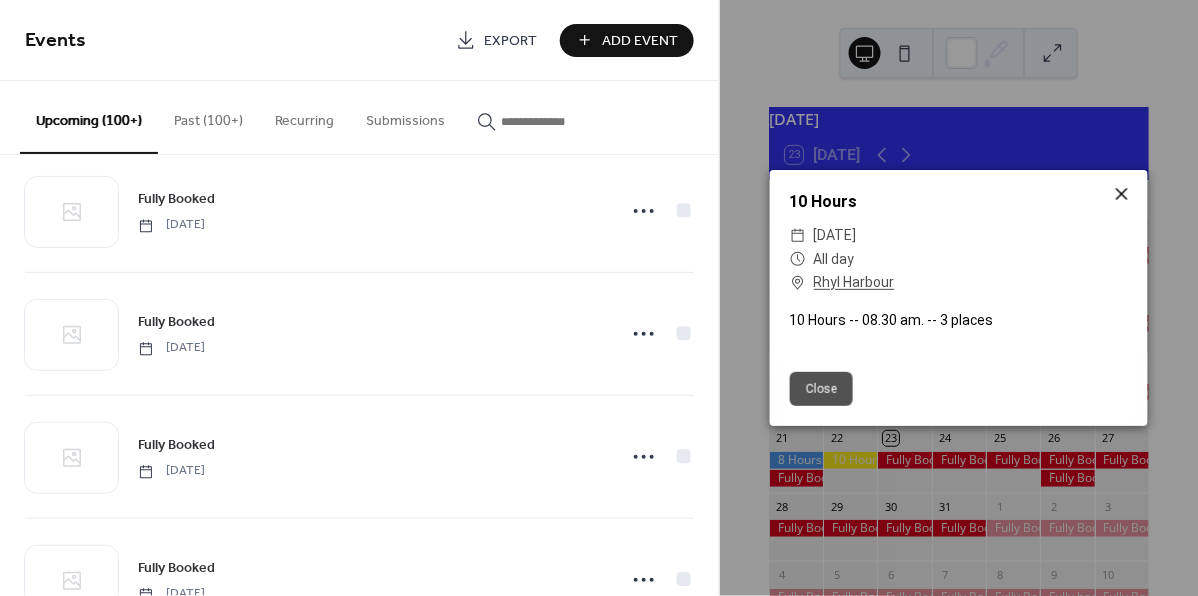click 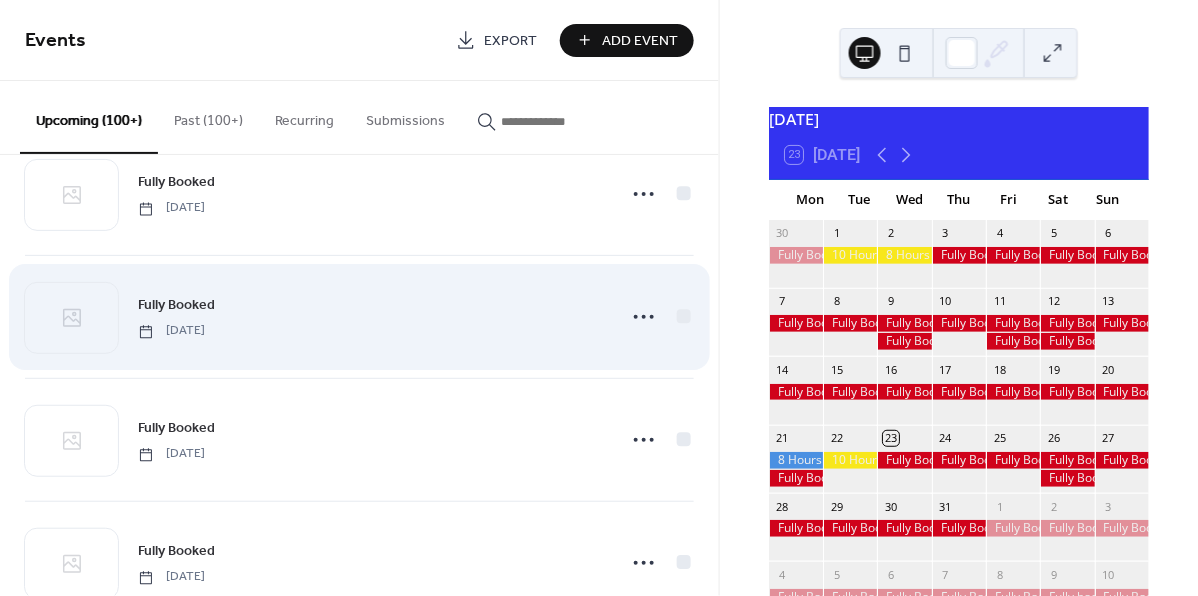 scroll, scrollTop: 73, scrollLeft: 0, axis: vertical 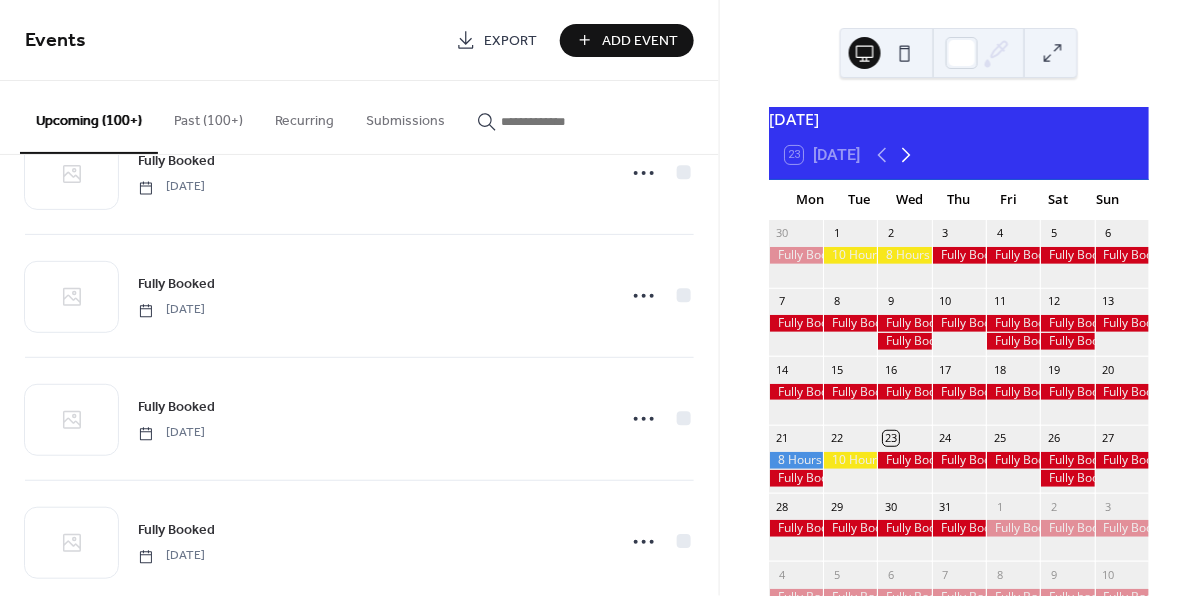 click 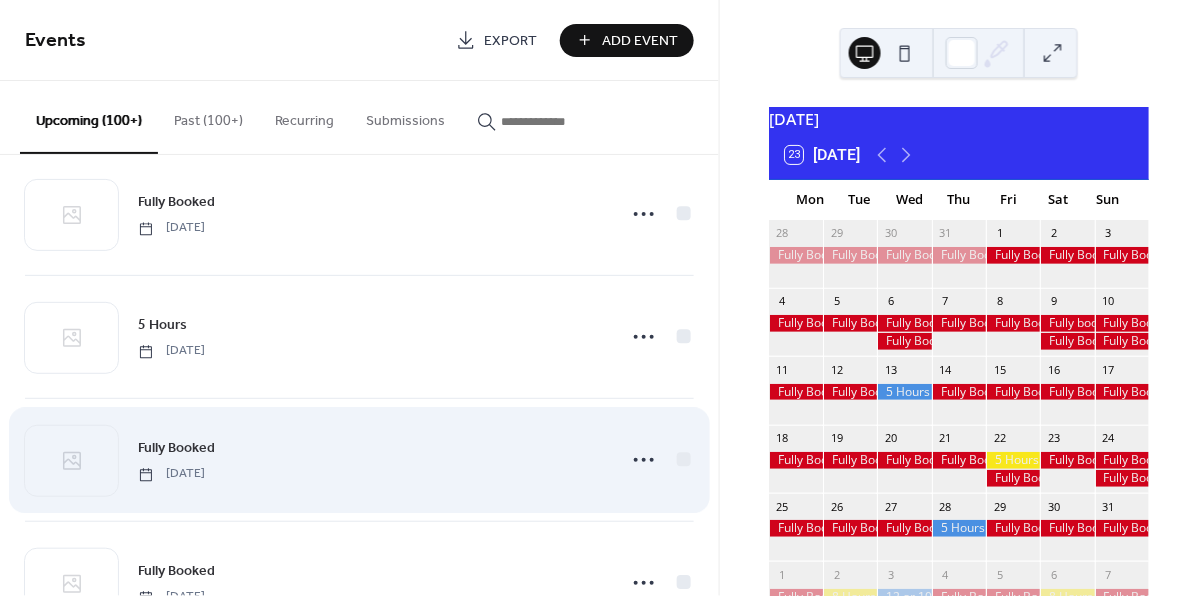 scroll, scrollTop: 2976, scrollLeft: 0, axis: vertical 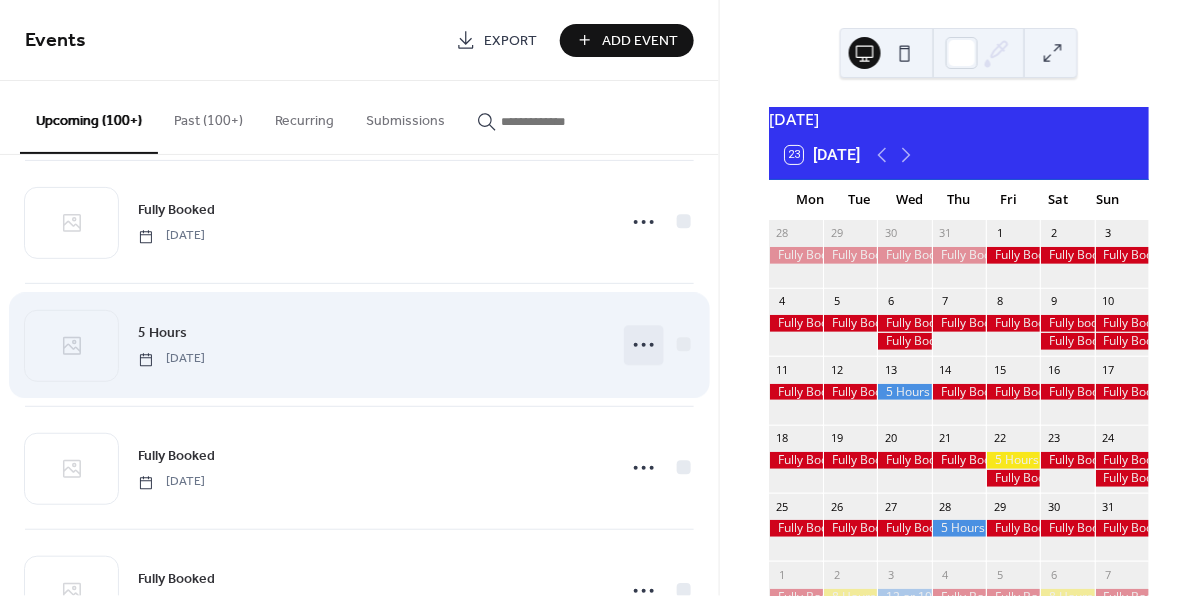 click 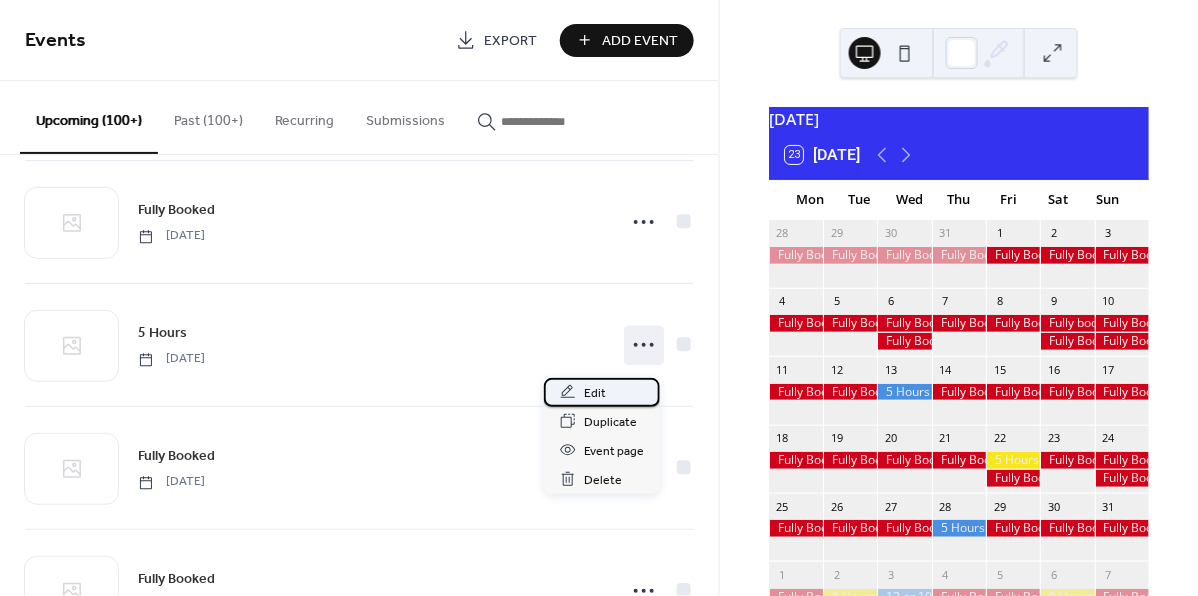 click on "Edit" at bounding box center (595, 393) 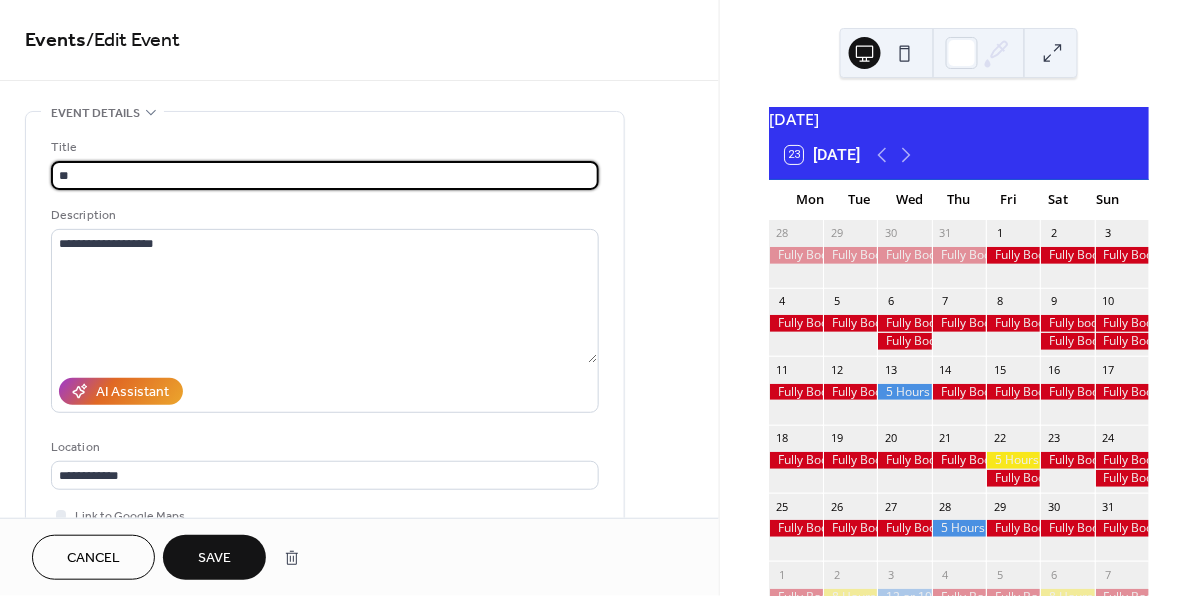 type on "*" 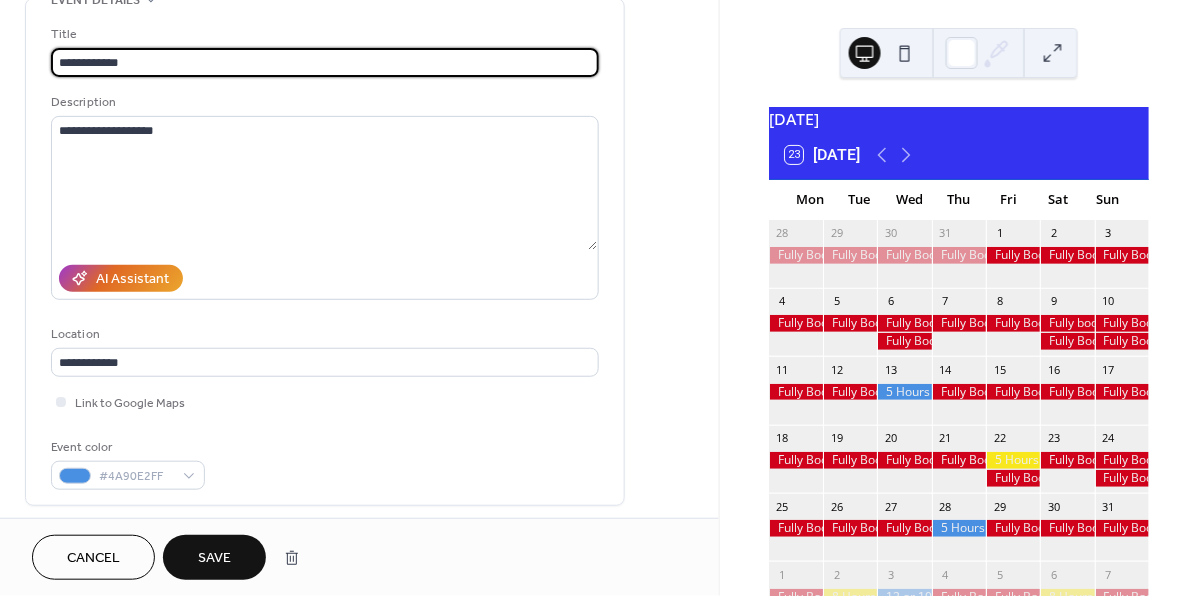 scroll, scrollTop: 132, scrollLeft: 0, axis: vertical 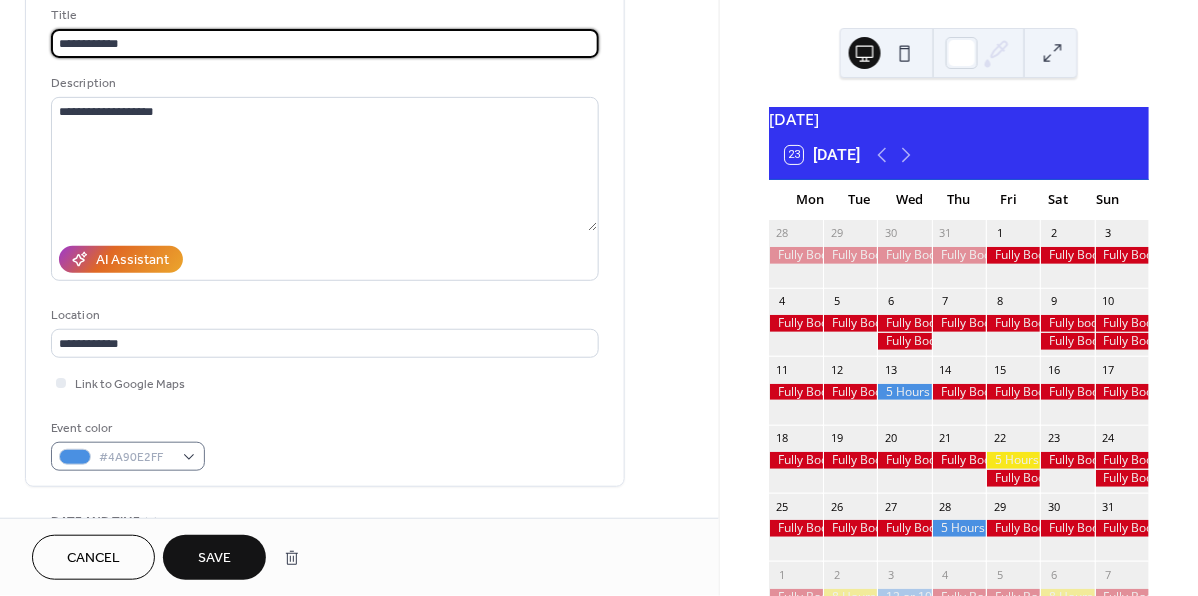 type on "**********" 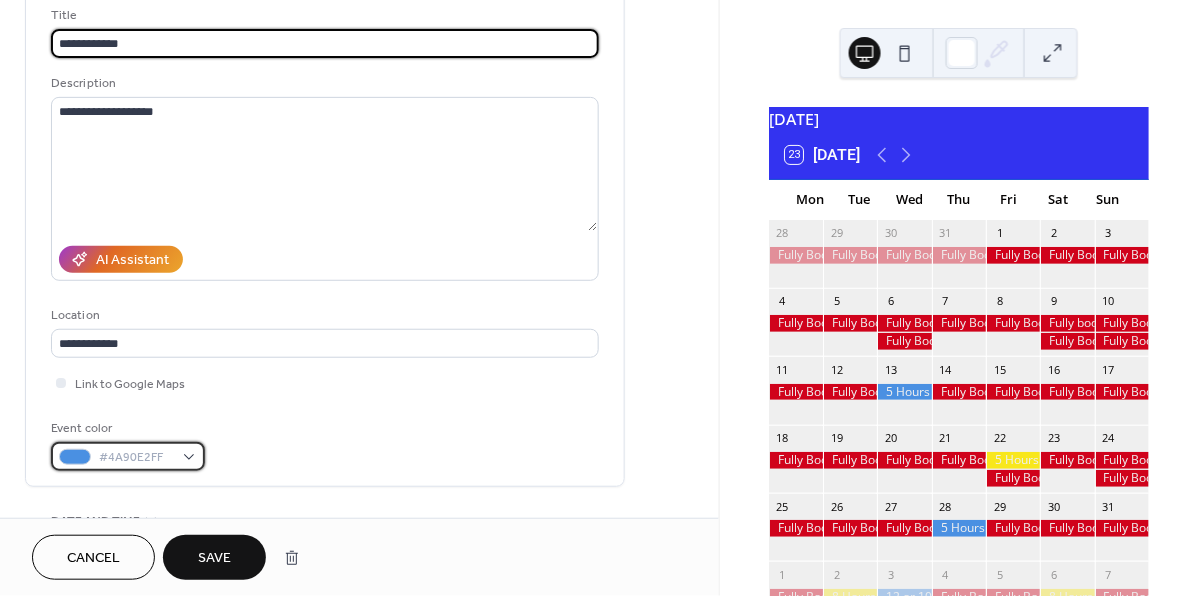 click on "#4A90E2FF" at bounding box center [128, 456] 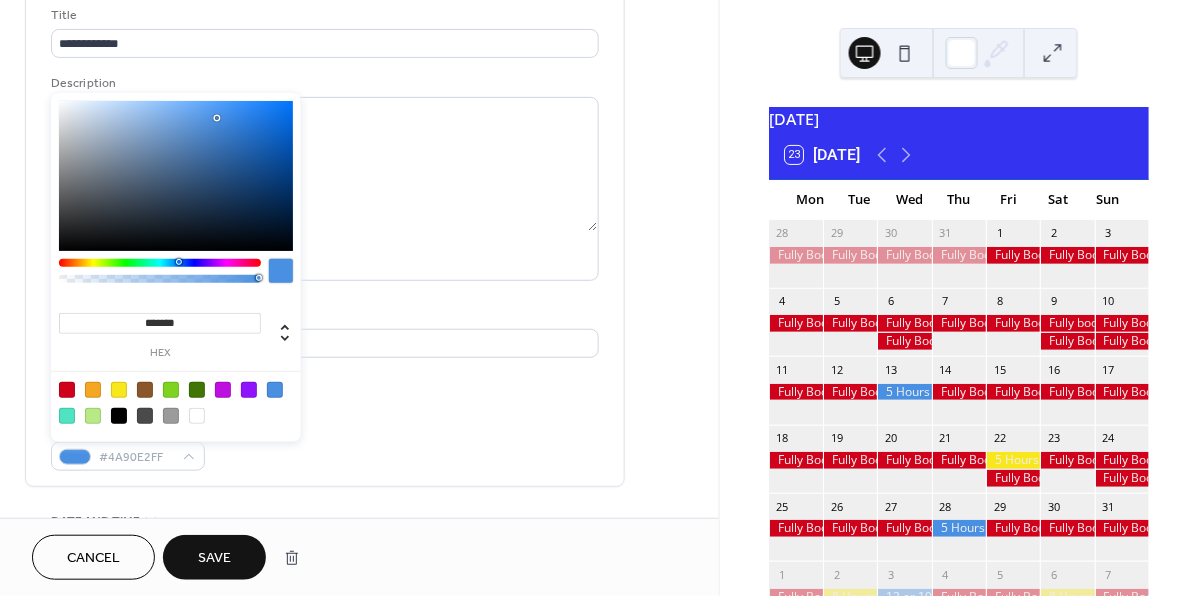 click at bounding box center [67, 390] 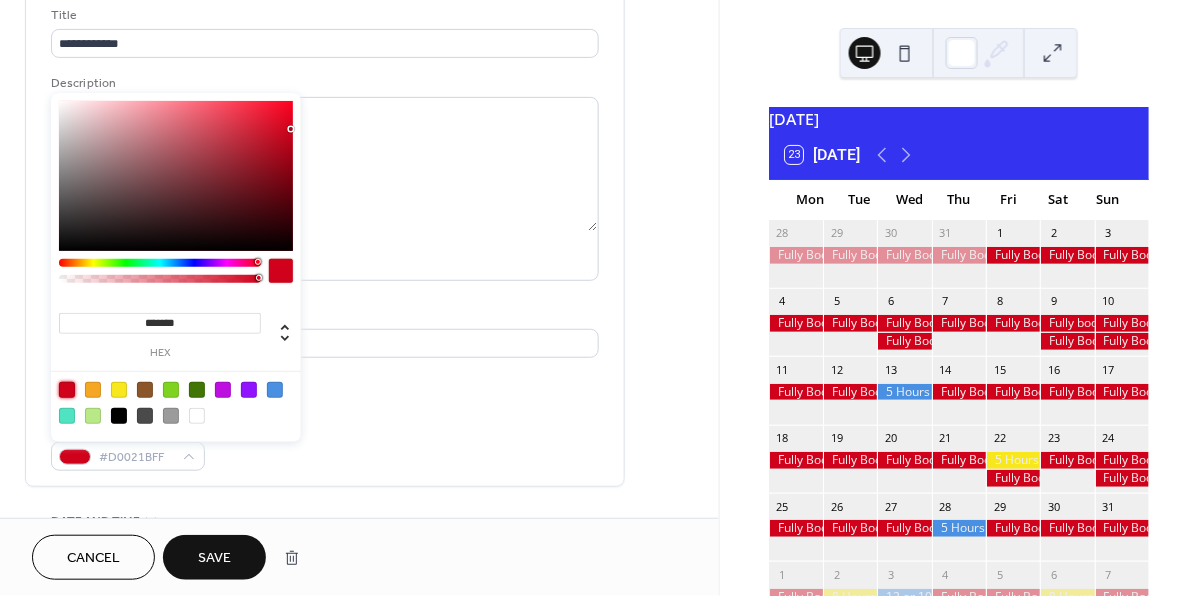 type on "*******" 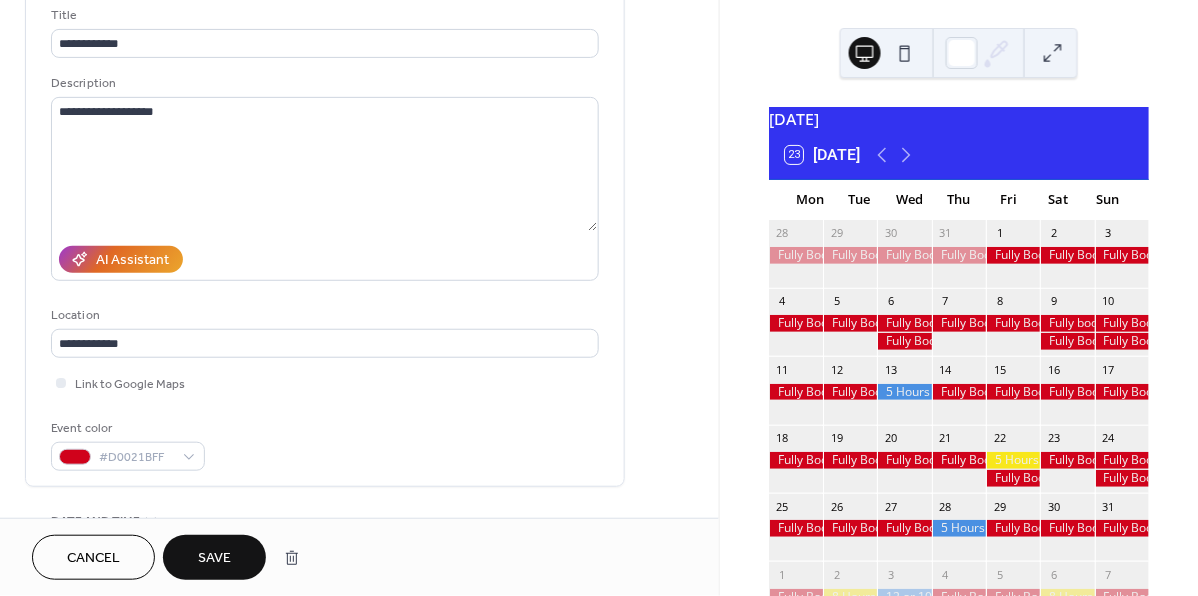 click on "Save" at bounding box center [214, 559] 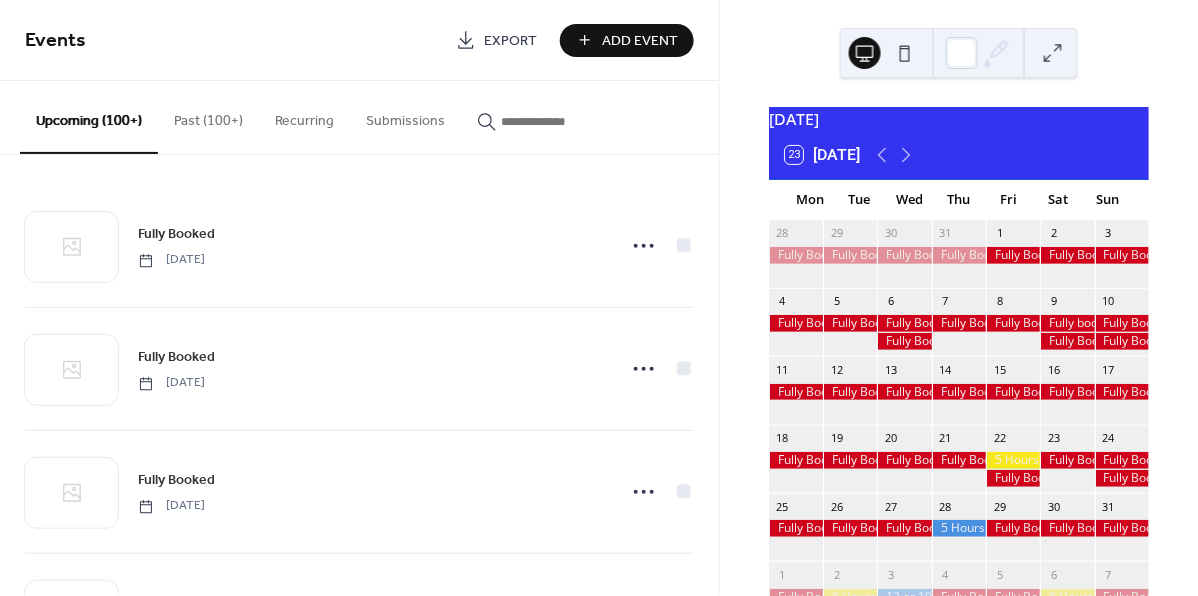 click at bounding box center [1013, 460] 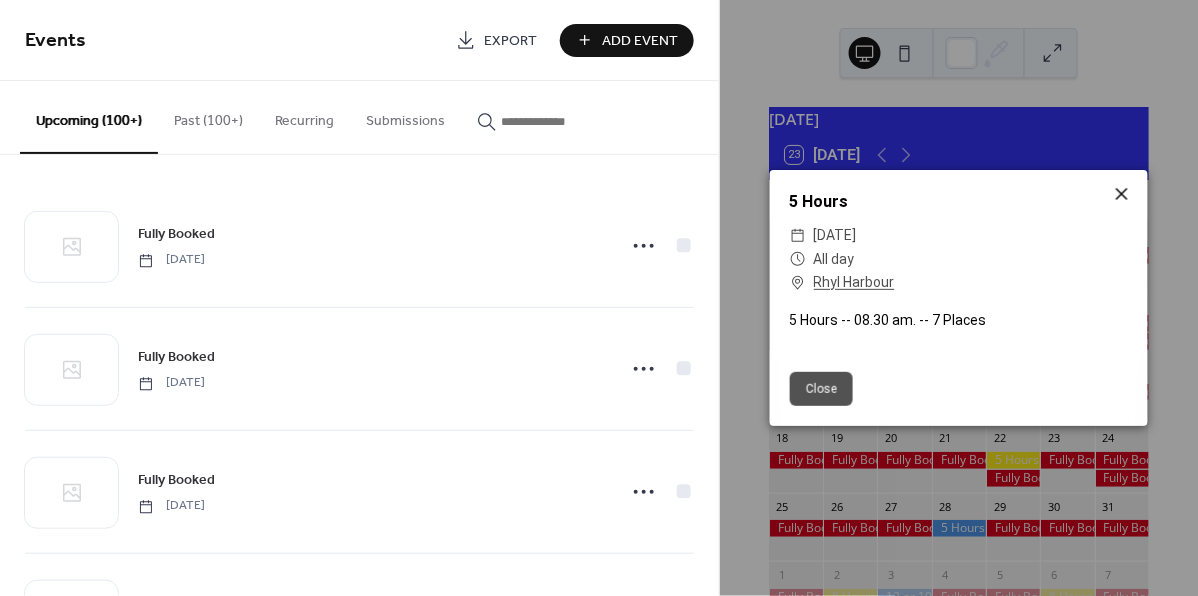 click 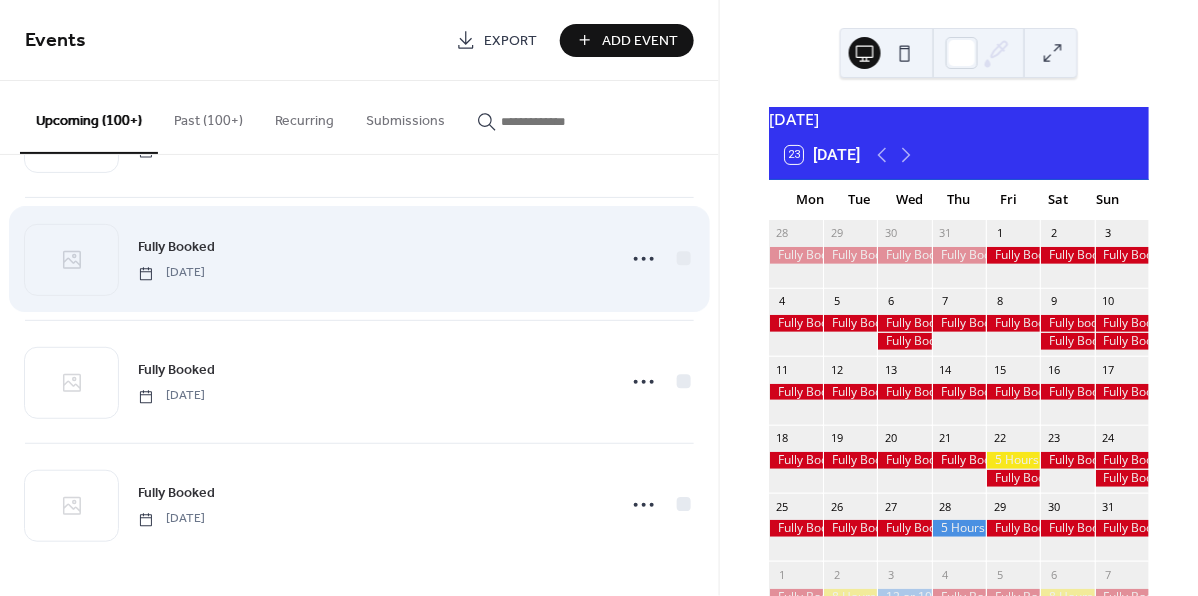scroll, scrollTop: 3318, scrollLeft: 0, axis: vertical 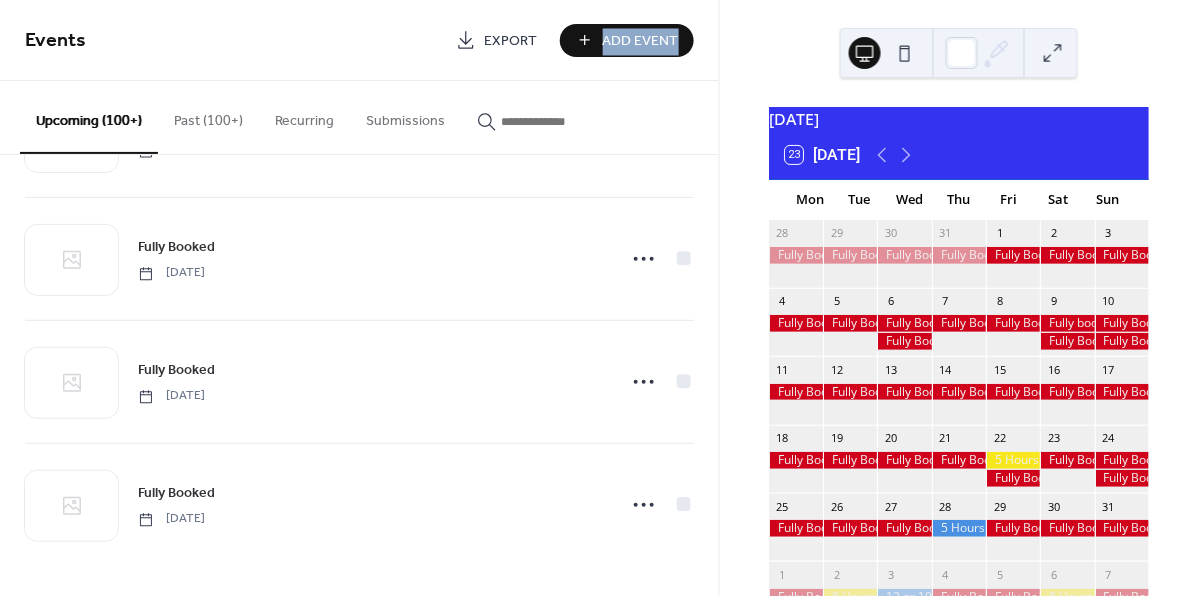 drag, startPoint x: 714, startPoint y: 24, endPoint x: 710, endPoint y: -37, distance: 61.13101 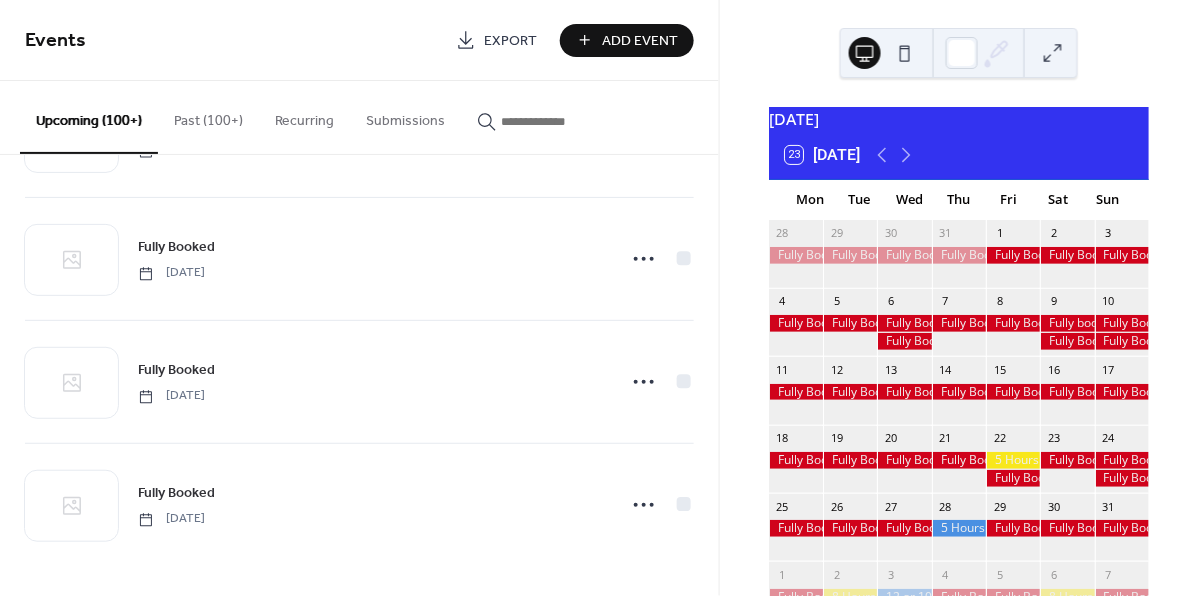 drag, startPoint x: 745, startPoint y: 4, endPoint x: 737, endPoint y: -54, distance: 58.549126 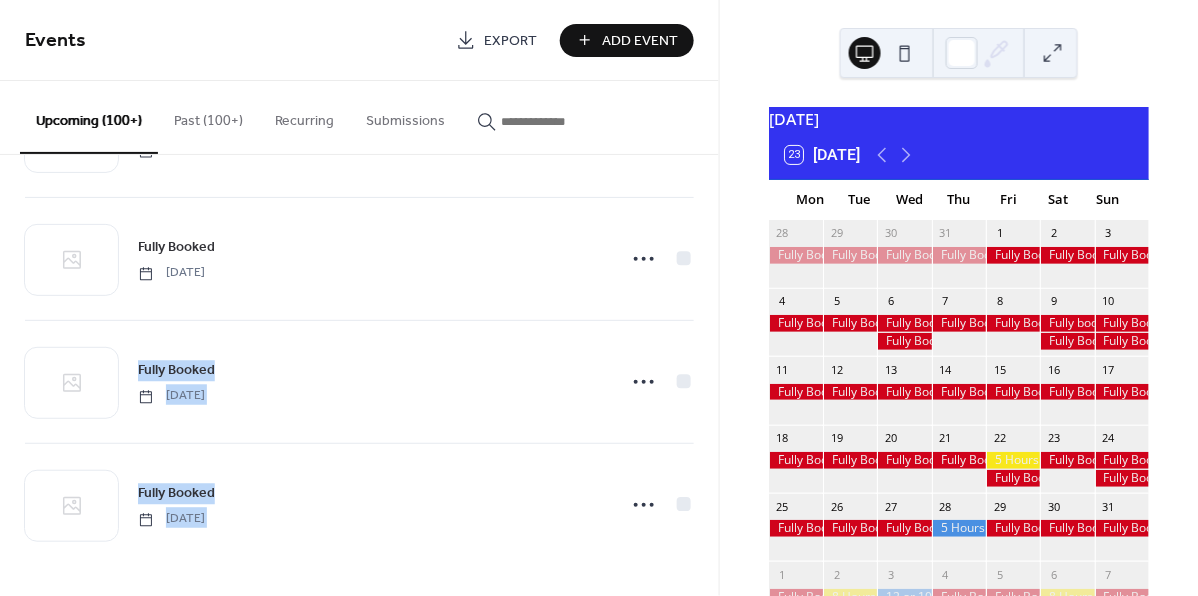 drag, startPoint x: 718, startPoint y: 201, endPoint x: 717, endPoint y: 581, distance: 380.0013 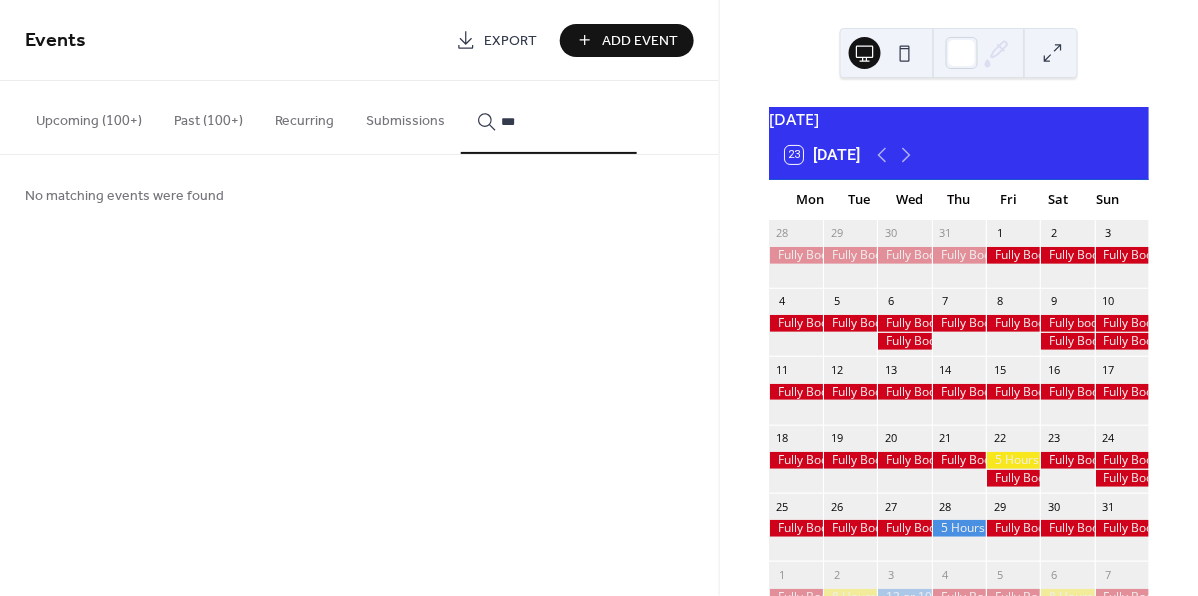 click on "**" at bounding box center [549, 117] 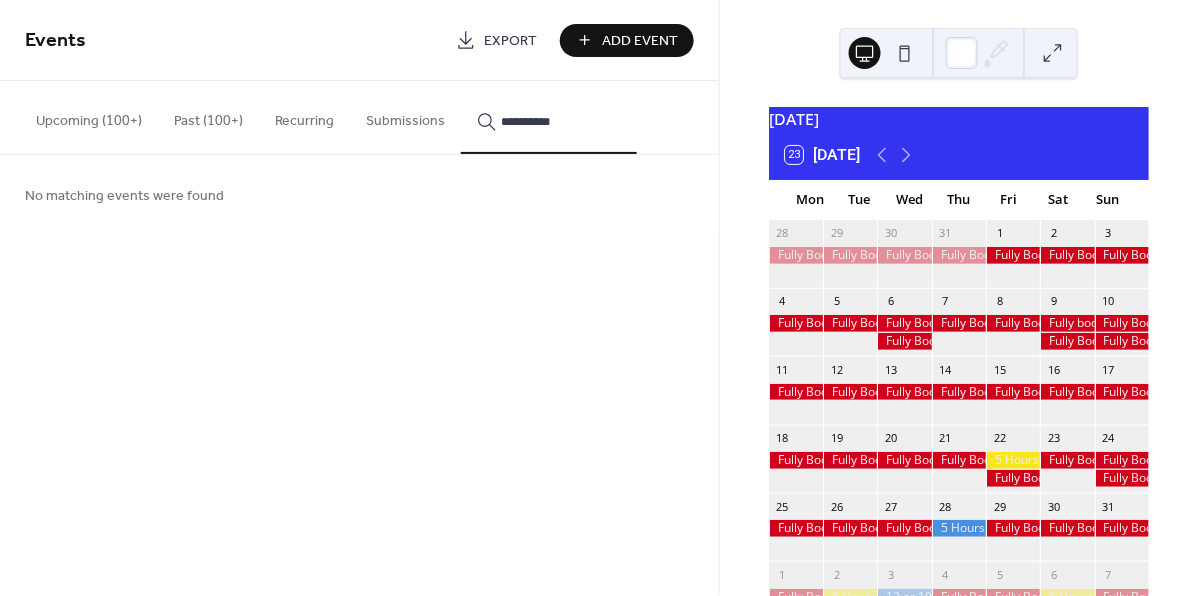 click on "*********" at bounding box center [549, 117] 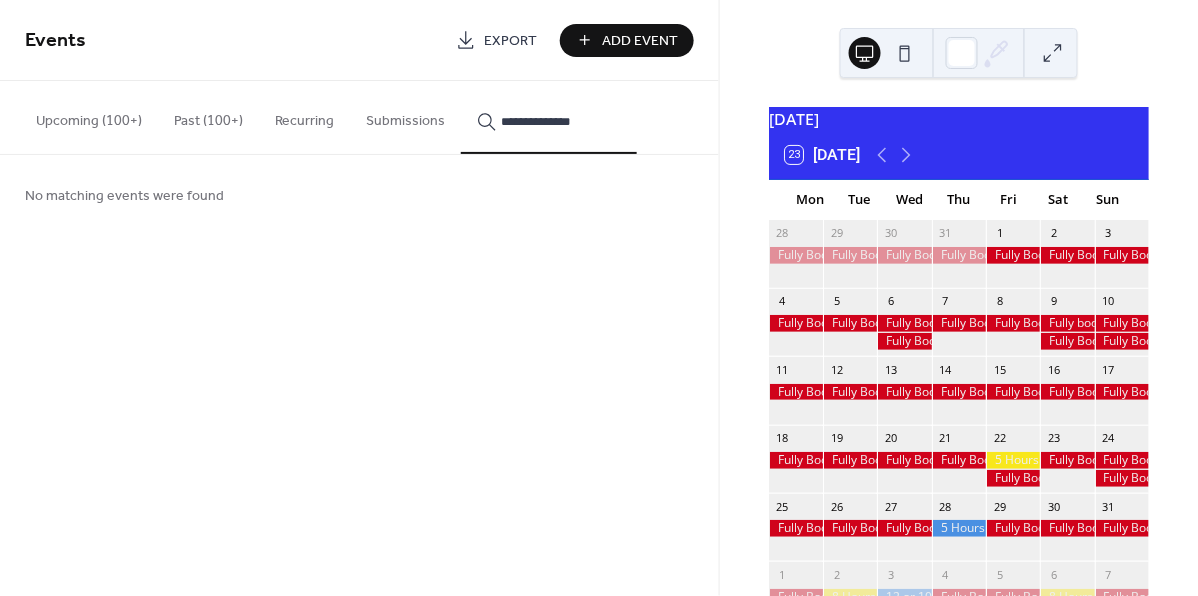 type on "**********" 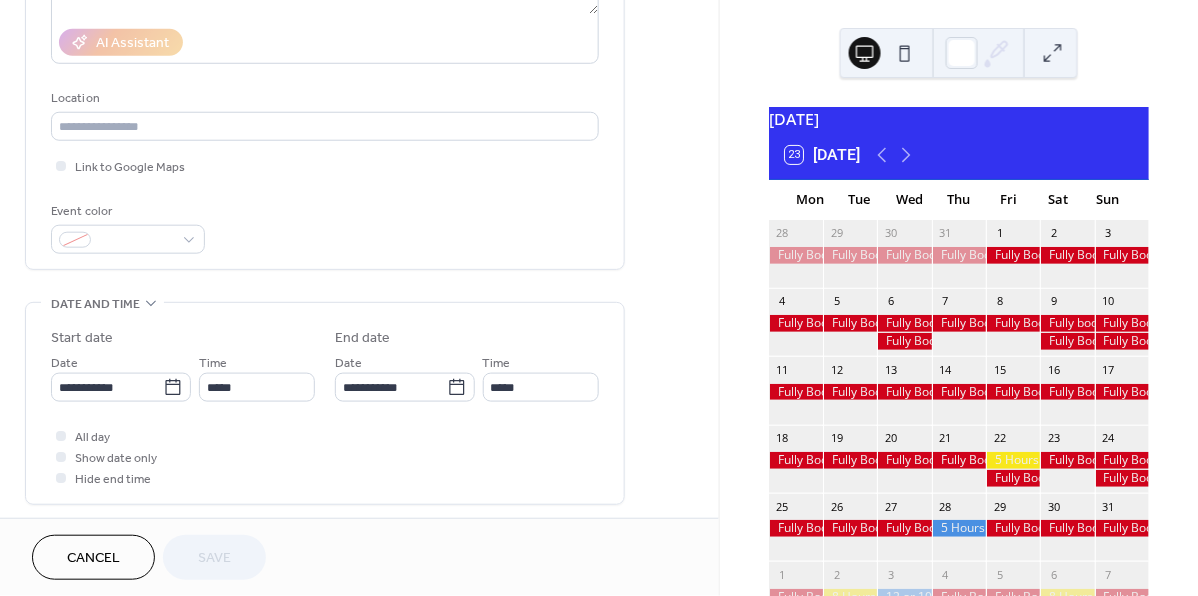 scroll, scrollTop: 350, scrollLeft: 0, axis: vertical 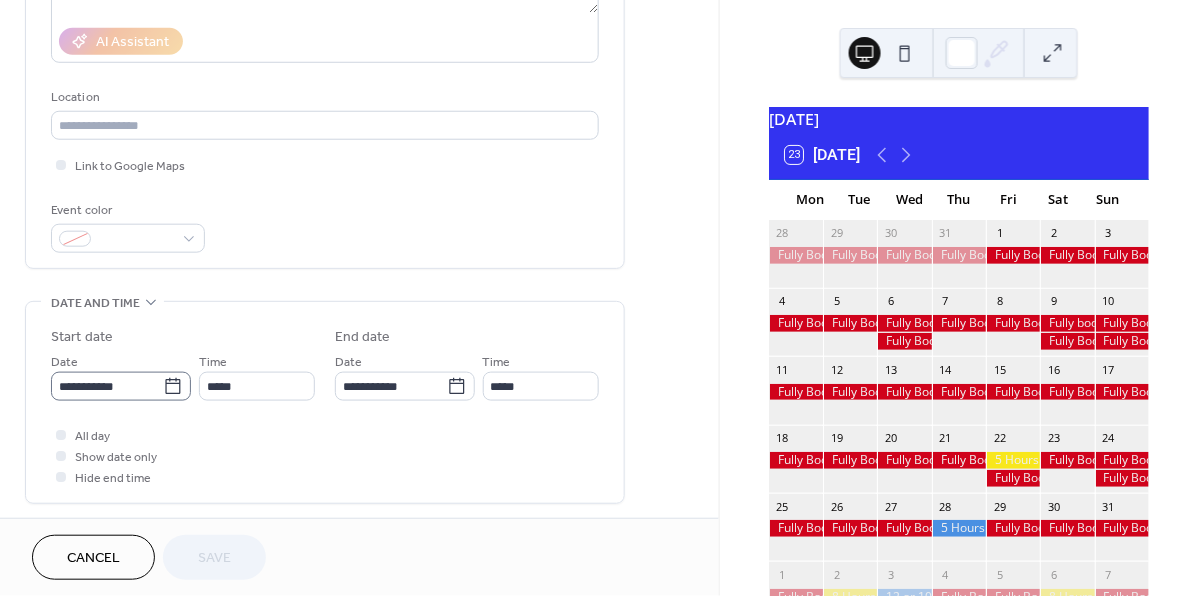 click 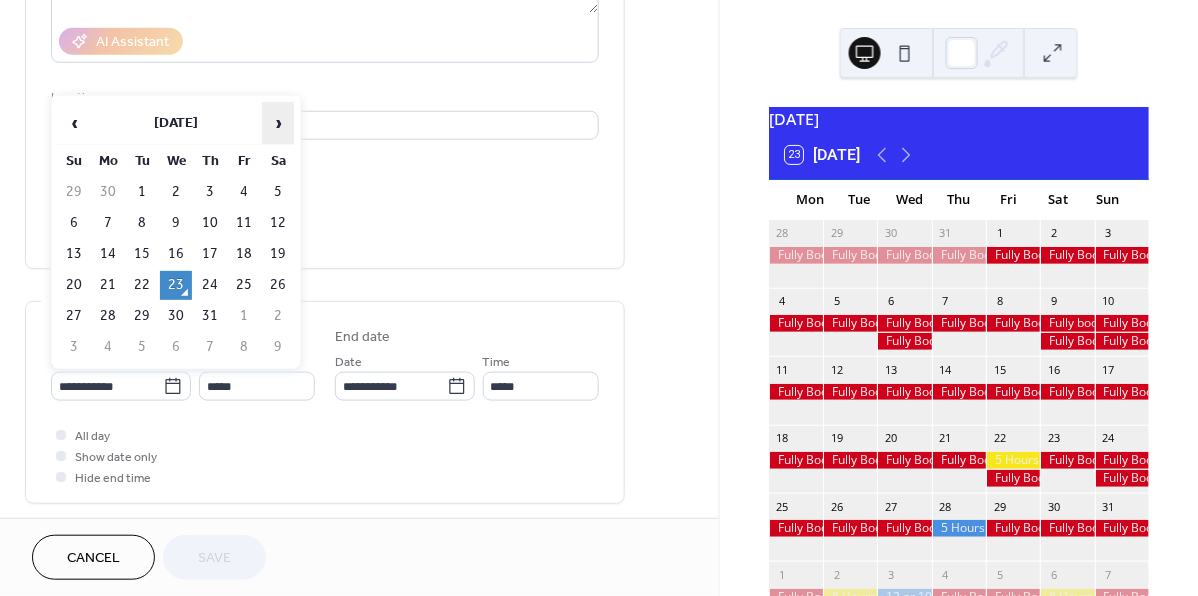 click on "›" at bounding box center (278, 123) 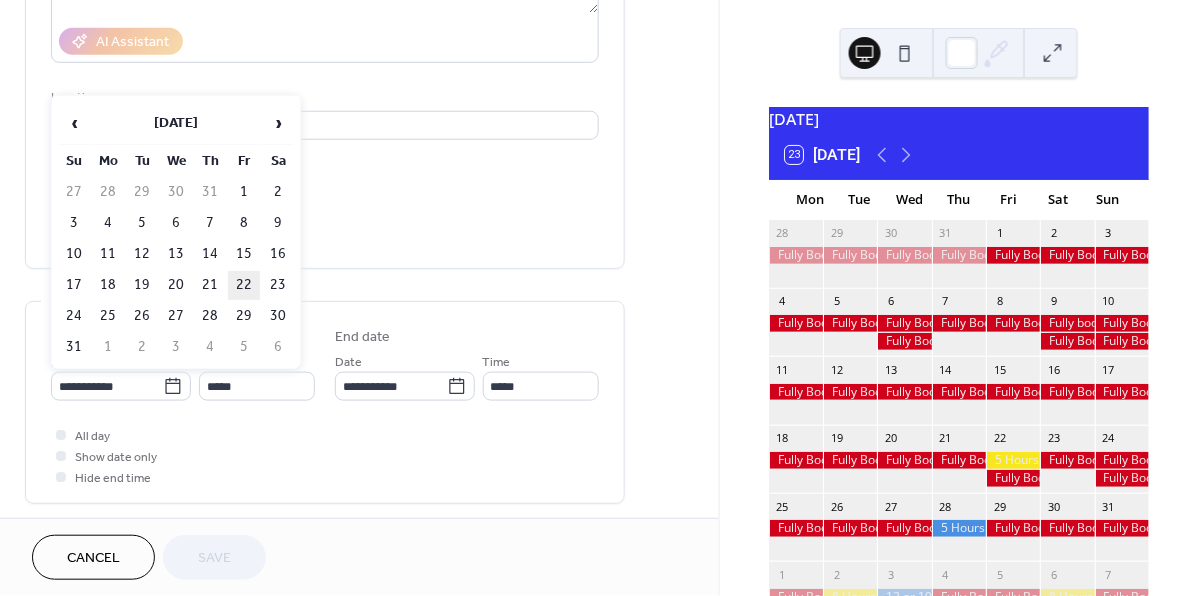 click on "22" at bounding box center [244, 285] 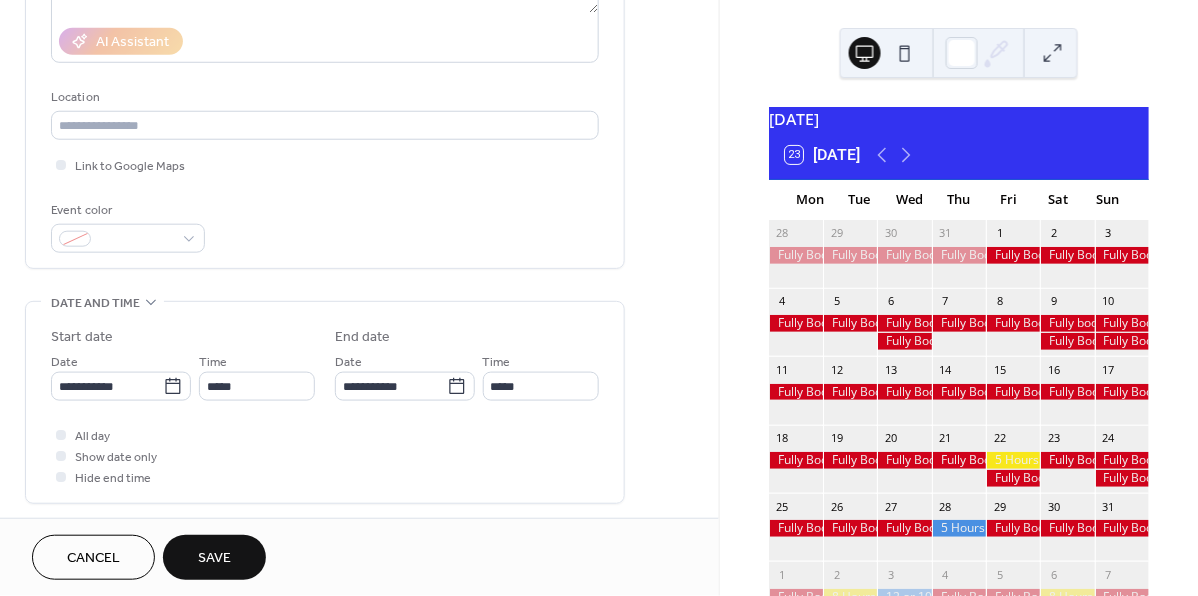 type on "**********" 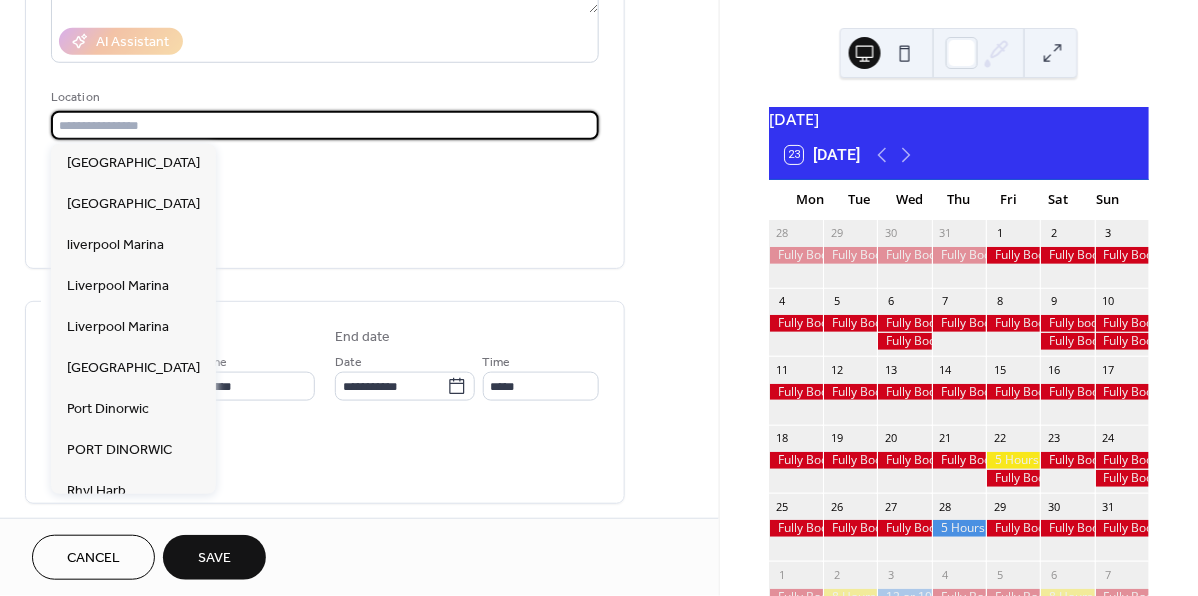 click at bounding box center (325, 125) 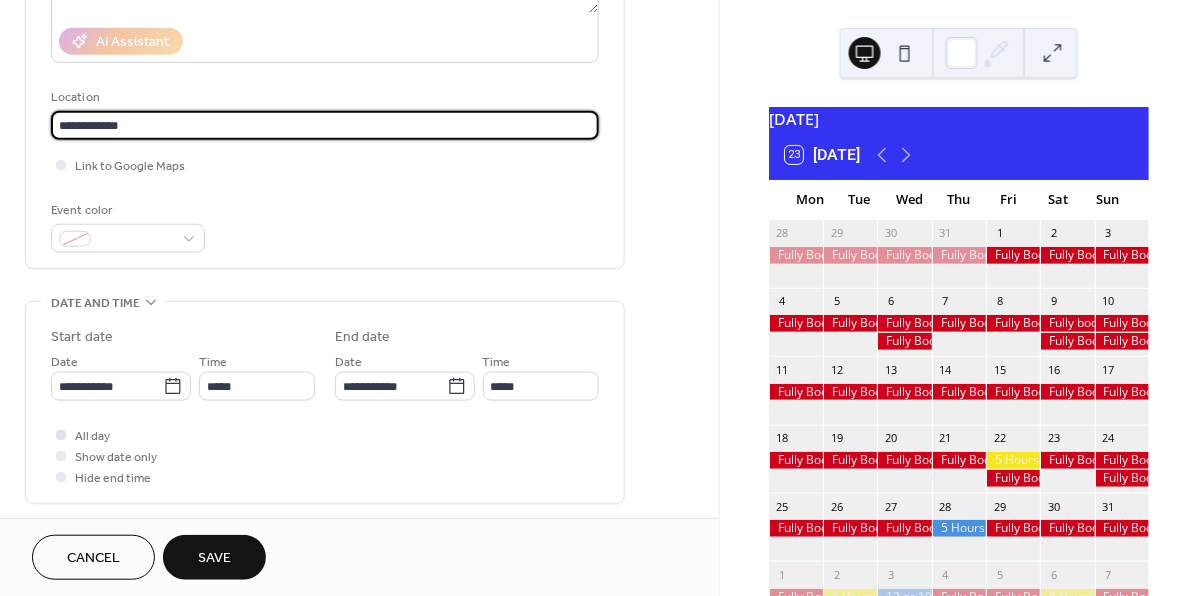 type on "**********" 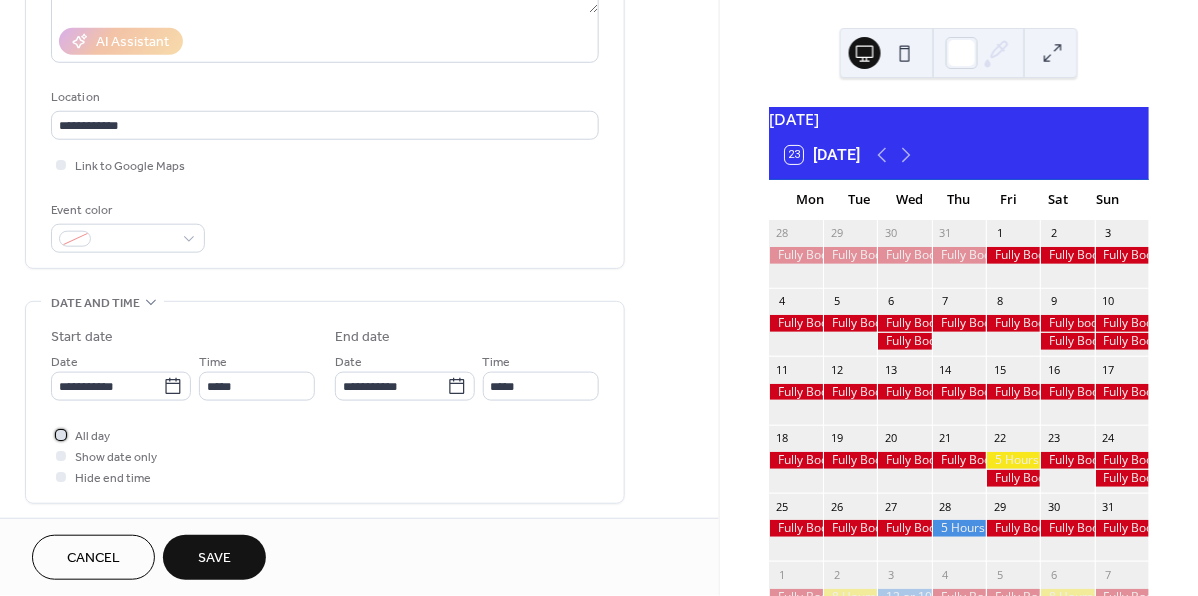 click at bounding box center [61, 435] 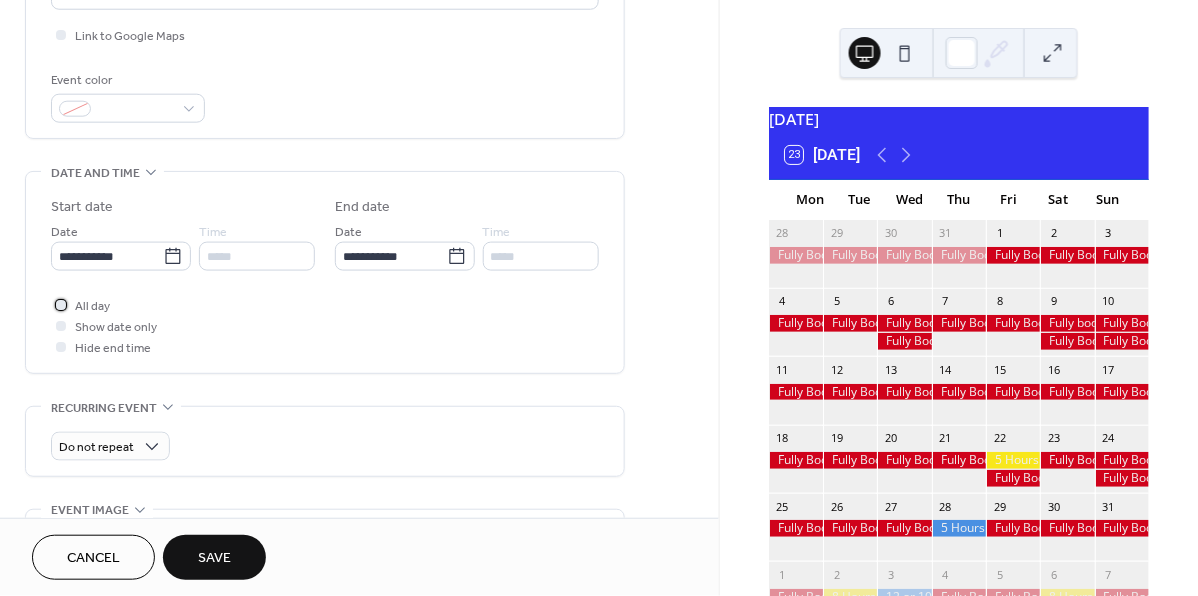 scroll, scrollTop: 446, scrollLeft: 0, axis: vertical 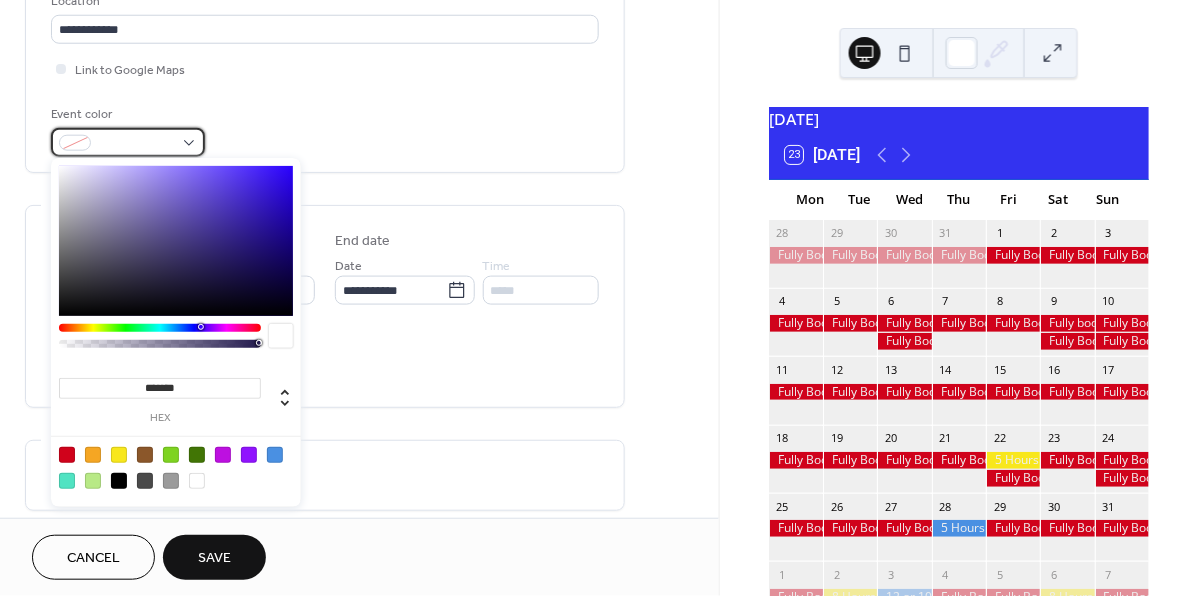click at bounding box center (128, 142) 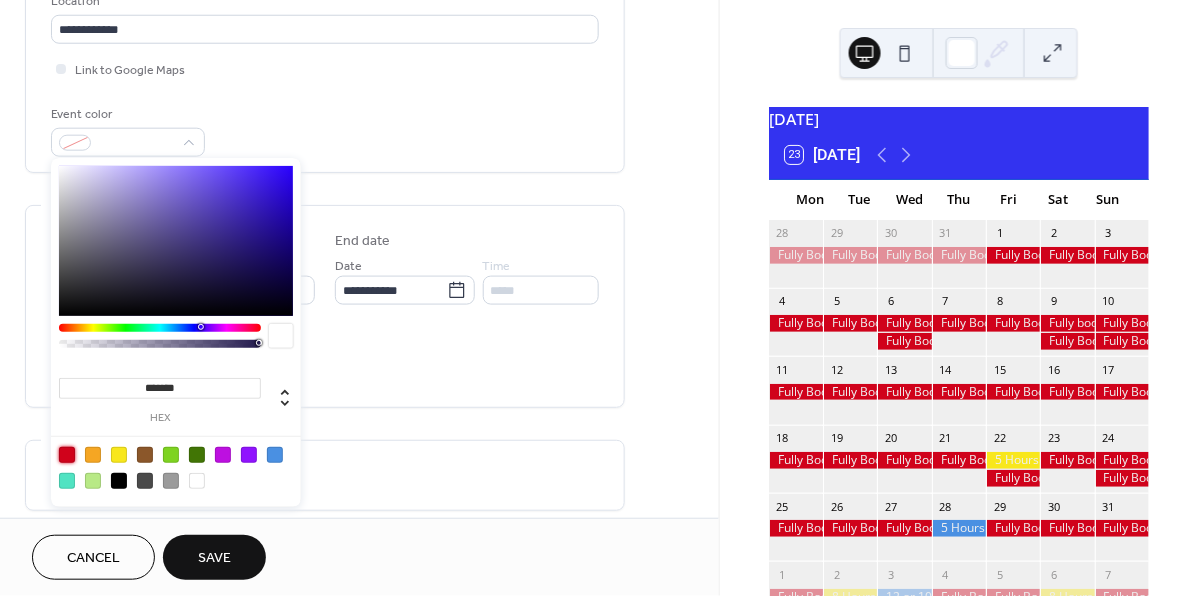 click at bounding box center [67, 455] 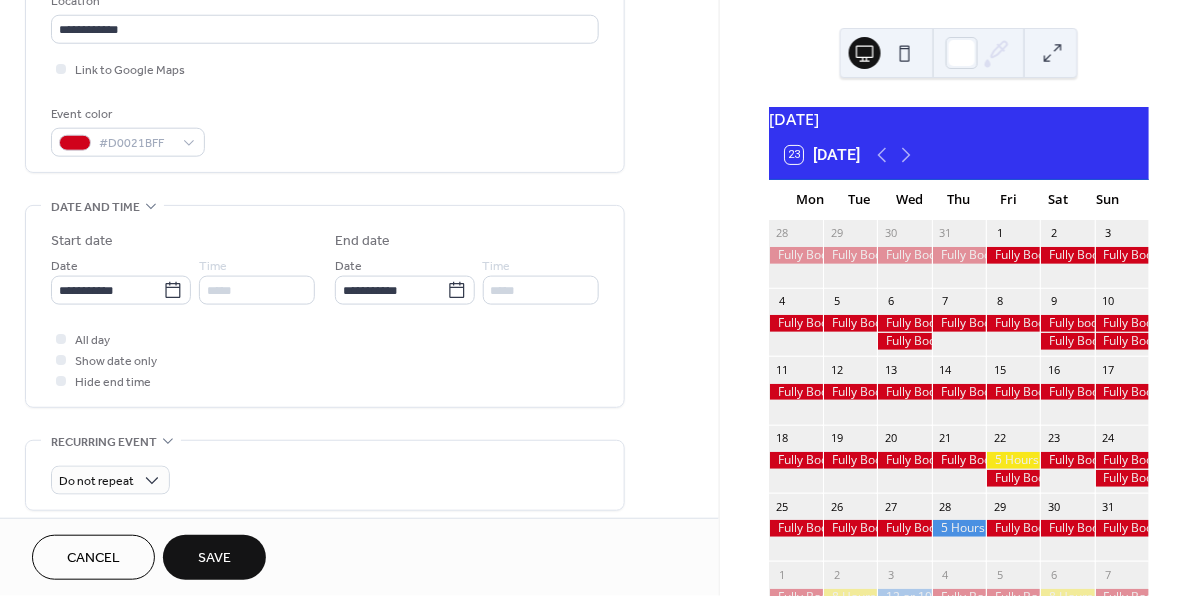 click on "**********" at bounding box center [325, 306] 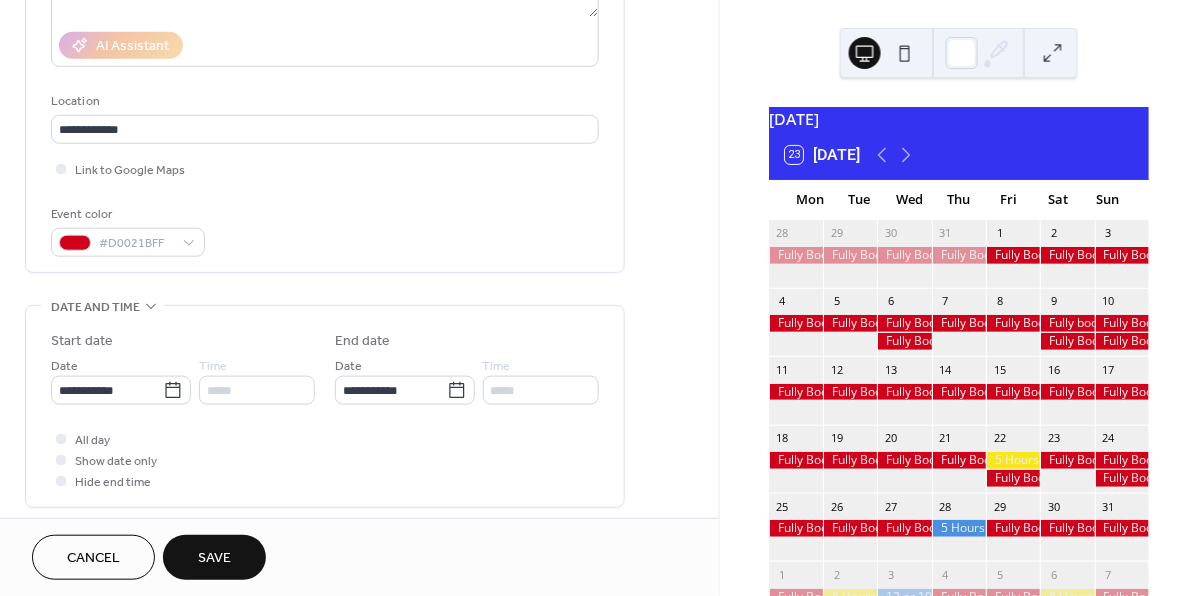 scroll, scrollTop: 330, scrollLeft: 0, axis: vertical 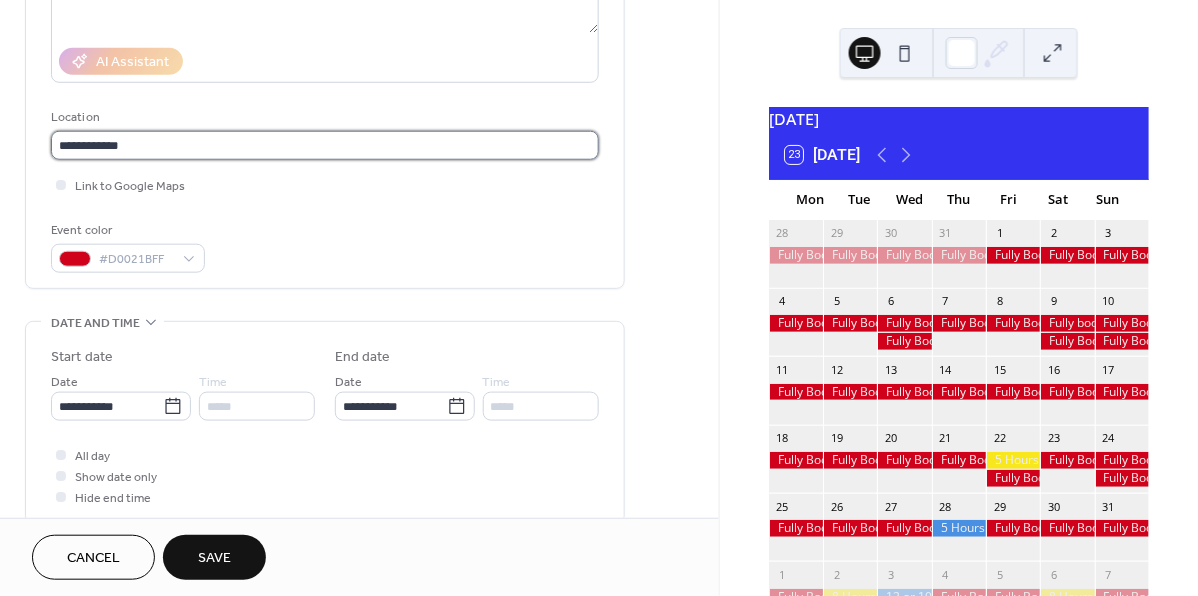 click on "**********" at bounding box center [325, 145] 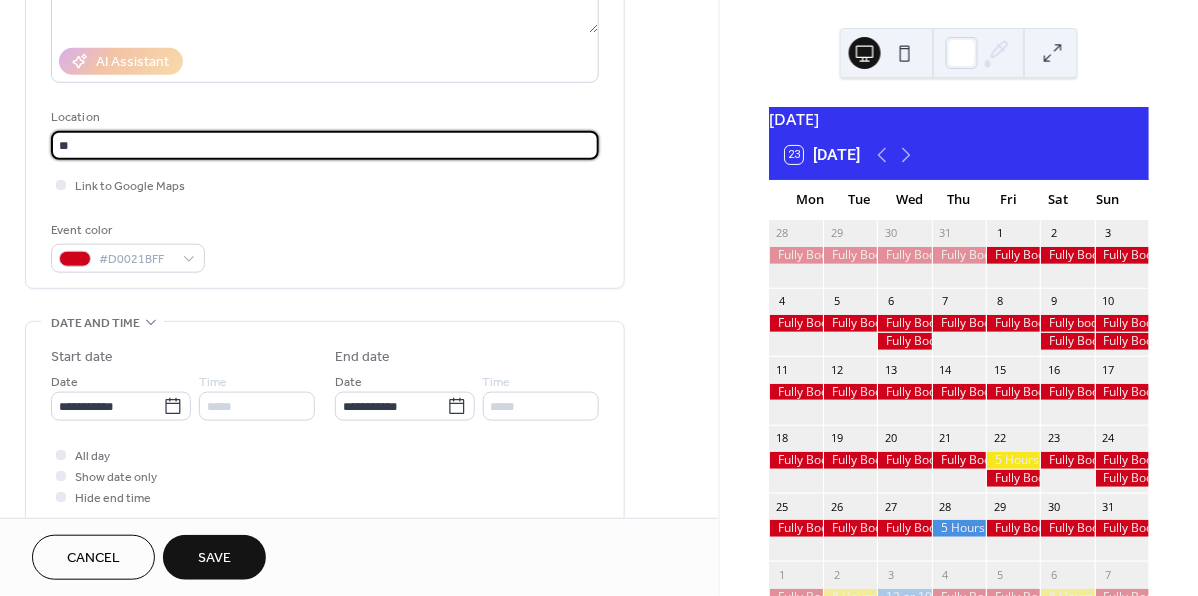 type on "*" 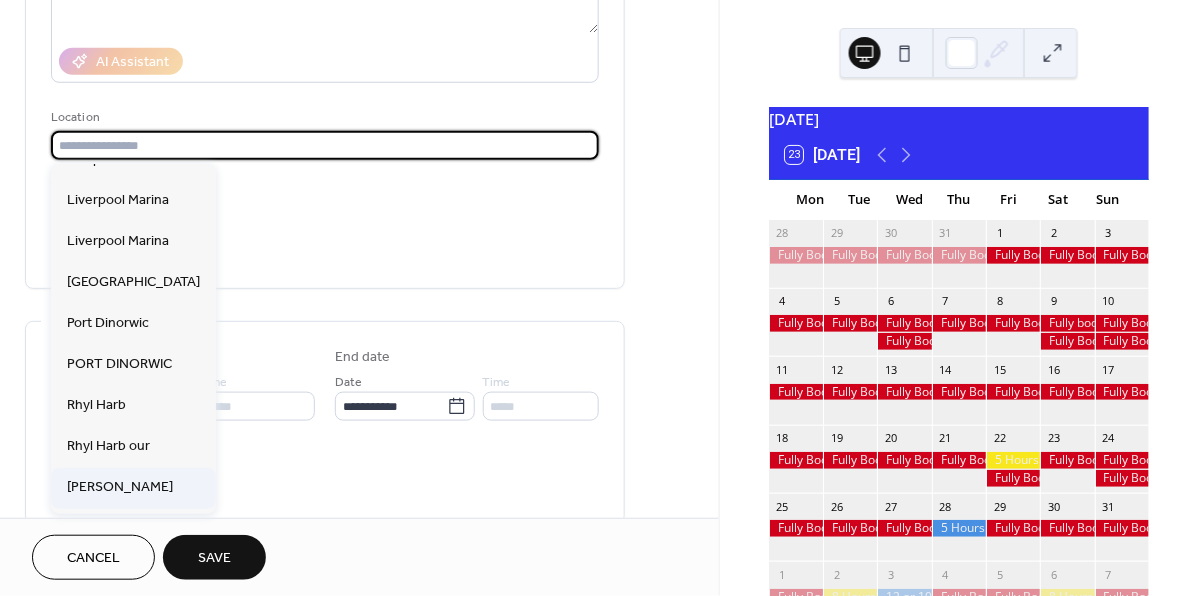scroll, scrollTop: 108, scrollLeft: 0, axis: vertical 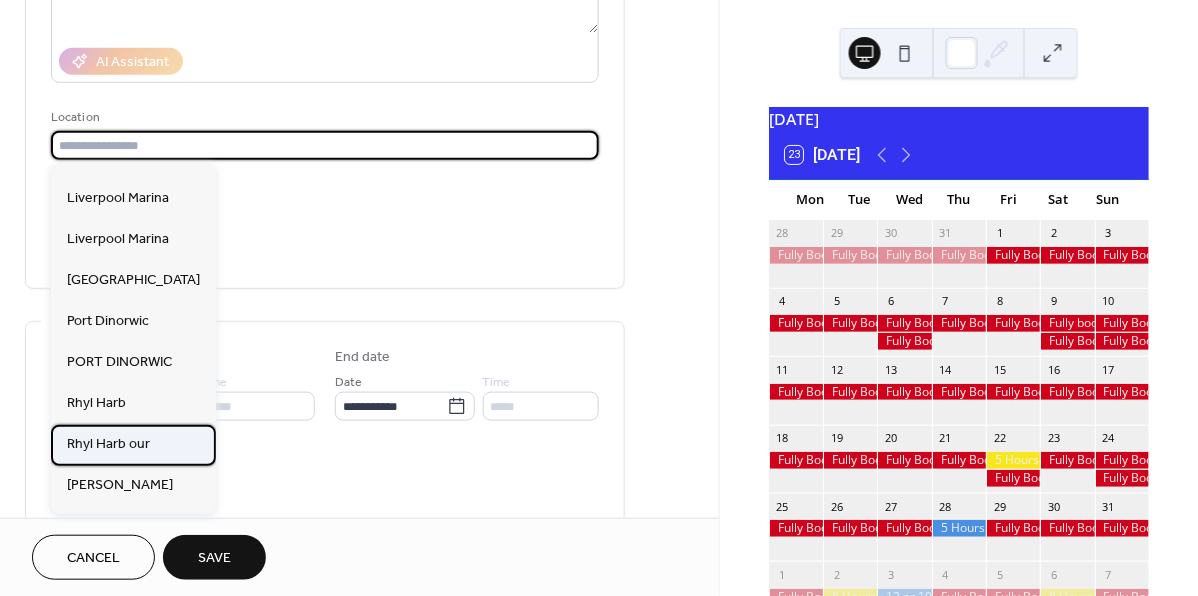 click on "Rhyl Harb our" at bounding box center [108, 445] 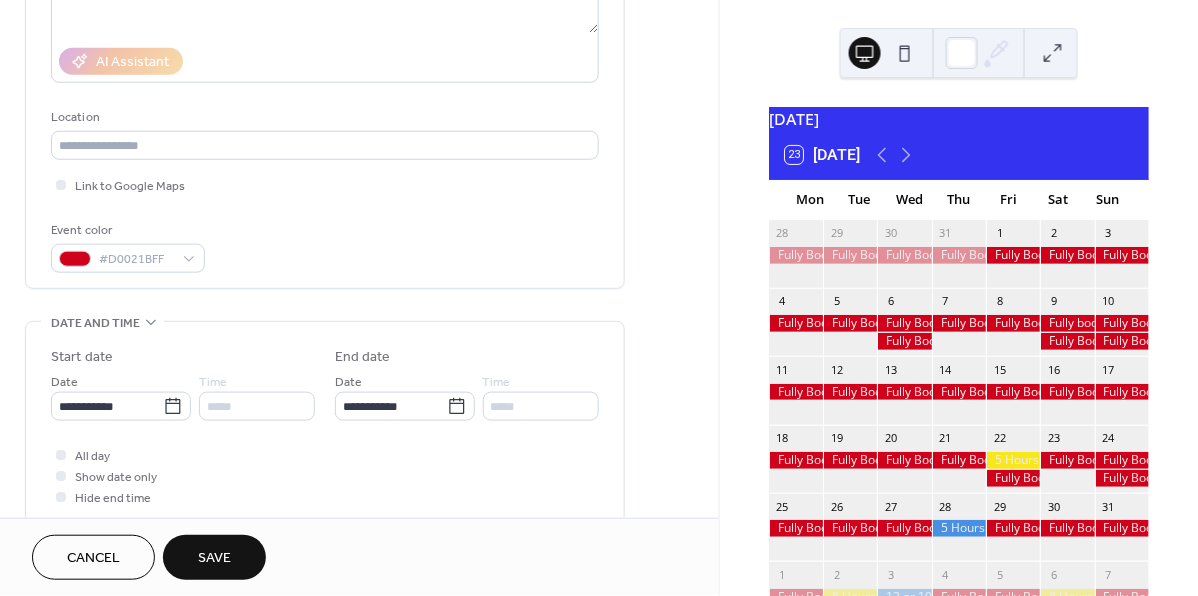 type on "**********" 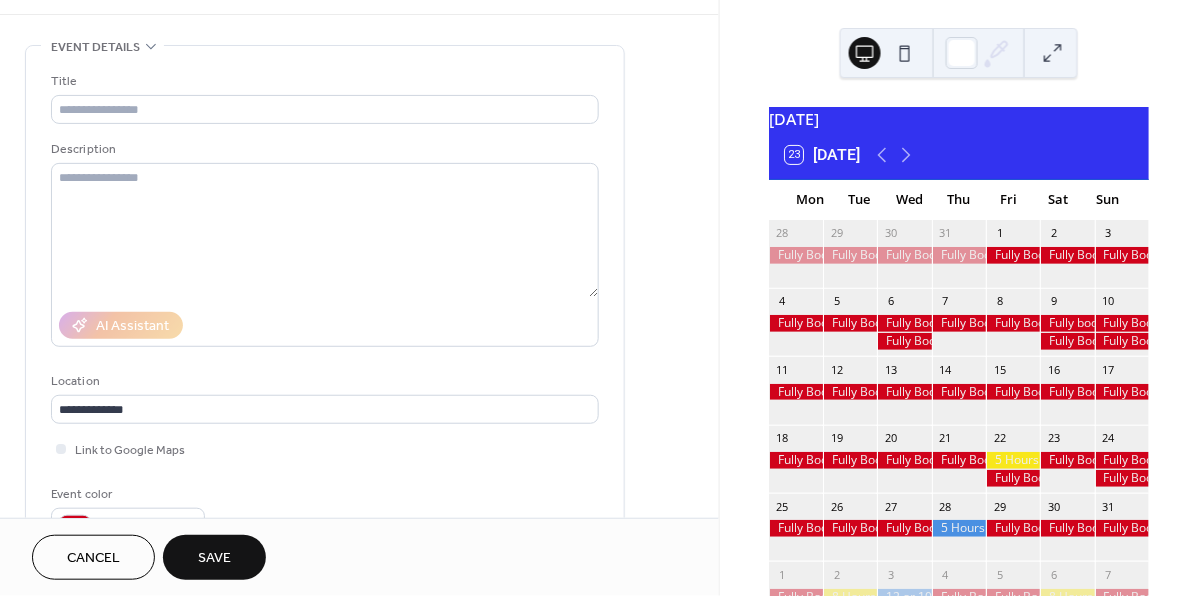 scroll, scrollTop: 61, scrollLeft: 0, axis: vertical 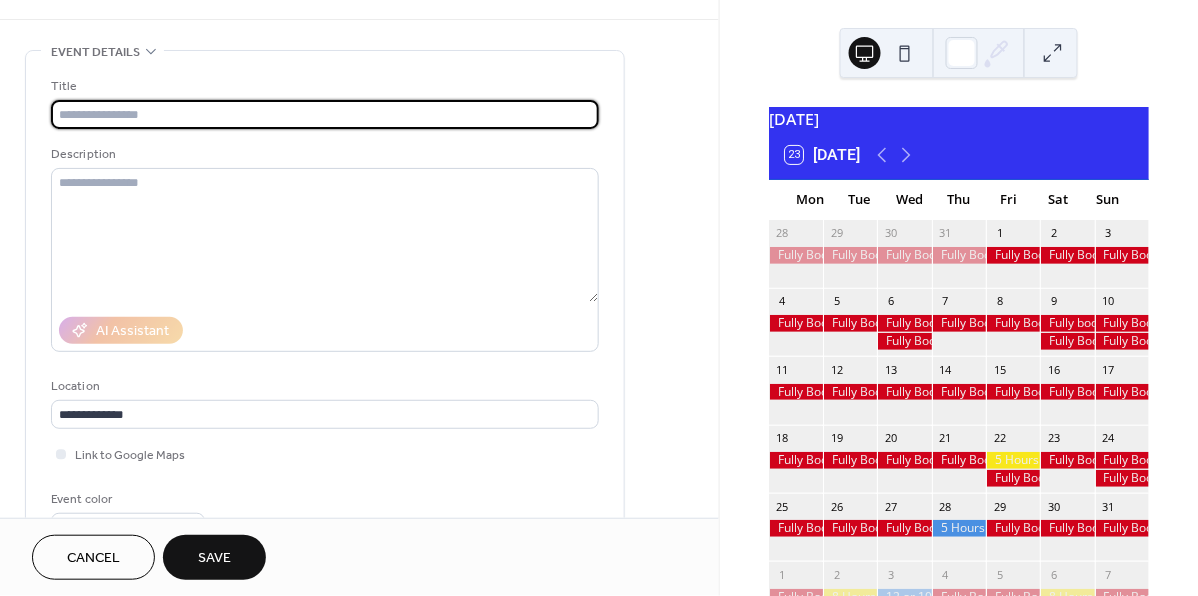 click at bounding box center [325, 114] 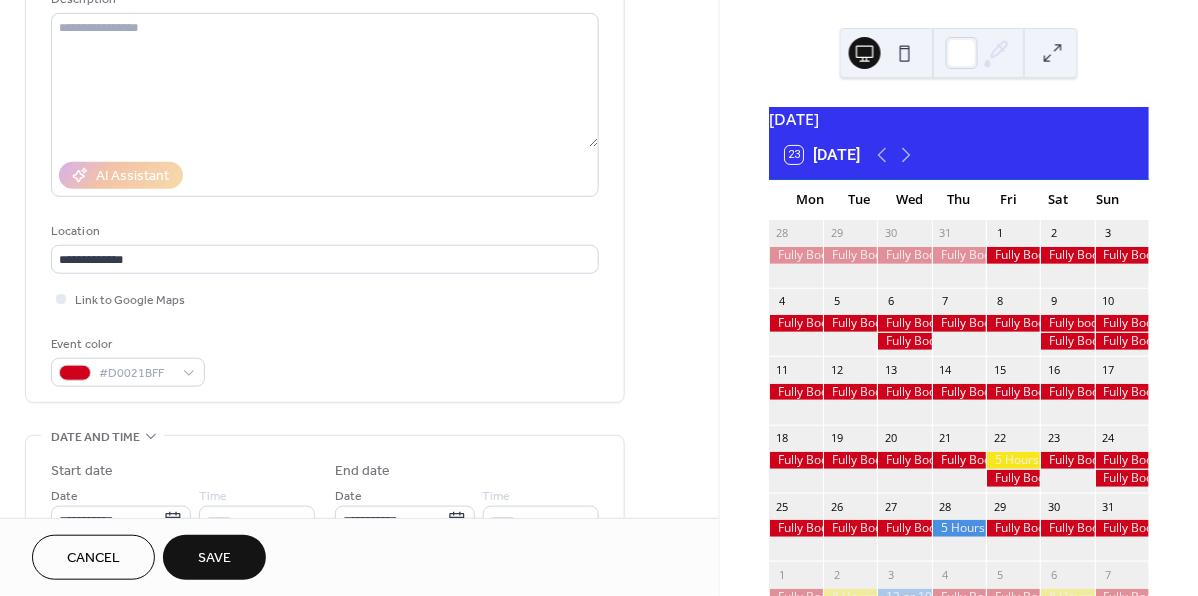 scroll, scrollTop: 213, scrollLeft: 0, axis: vertical 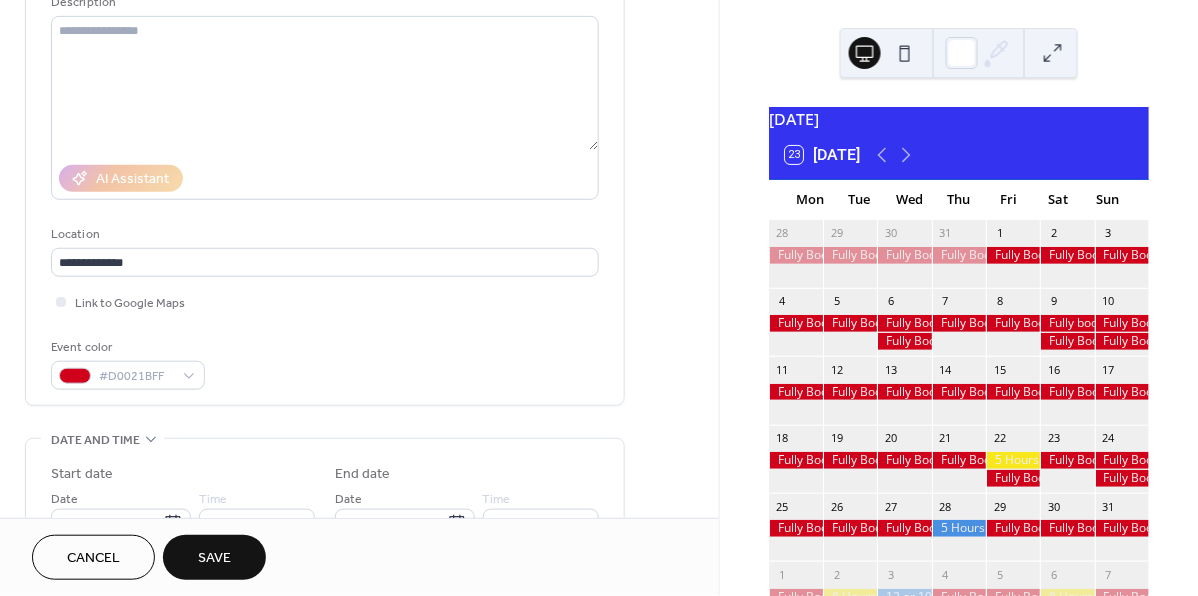 type on "**********" 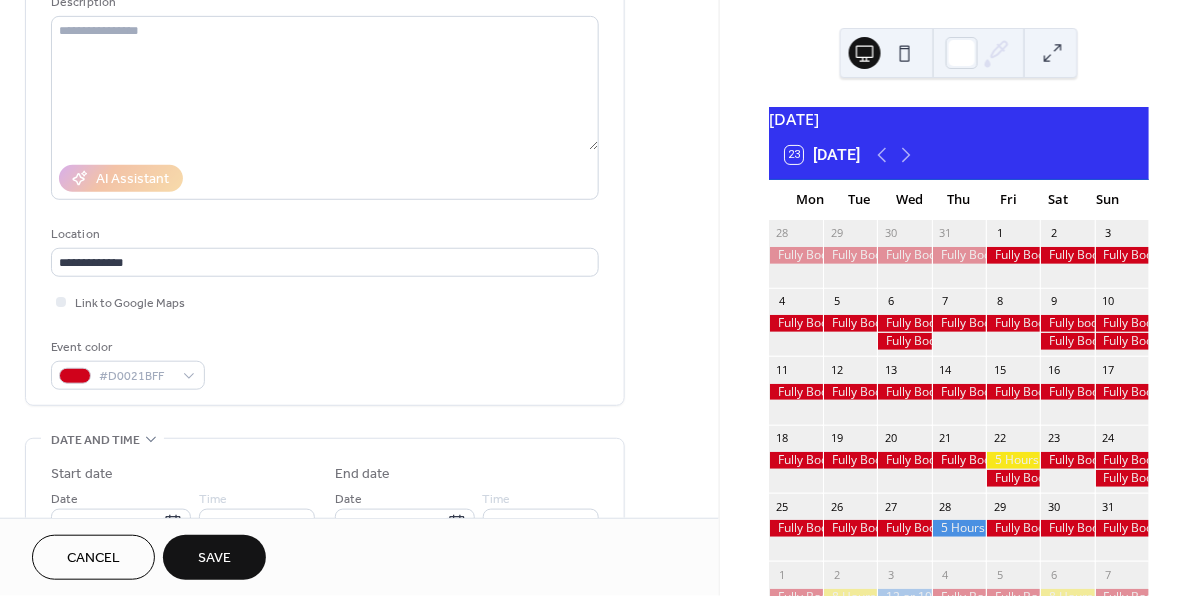 click on "Save" at bounding box center [214, 559] 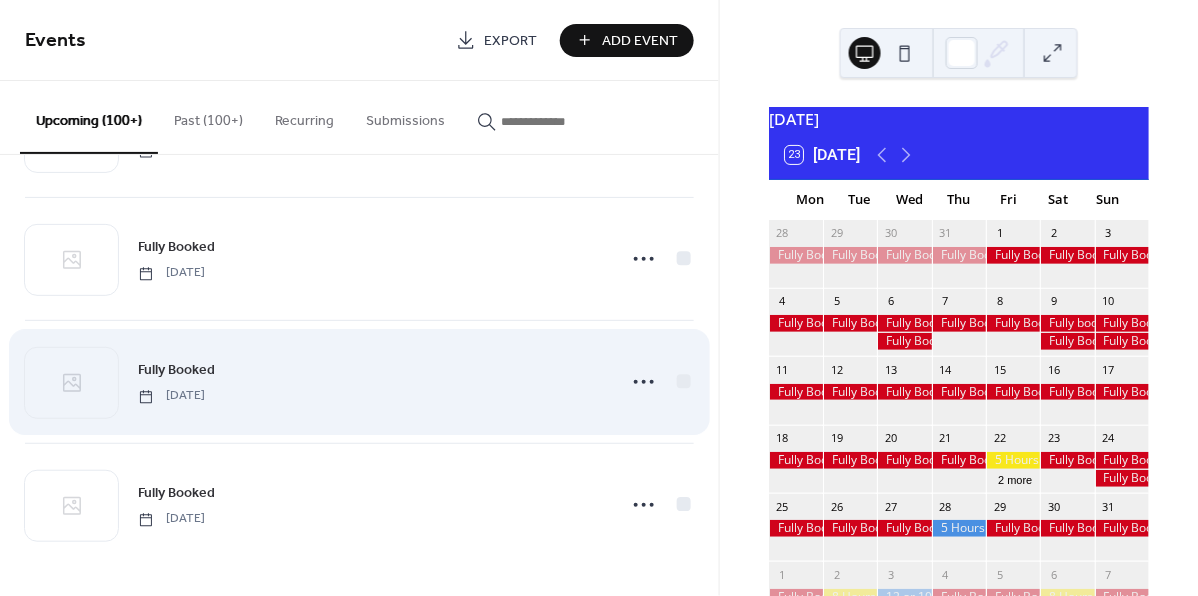 scroll, scrollTop: 3318, scrollLeft: 0, axis: vertical 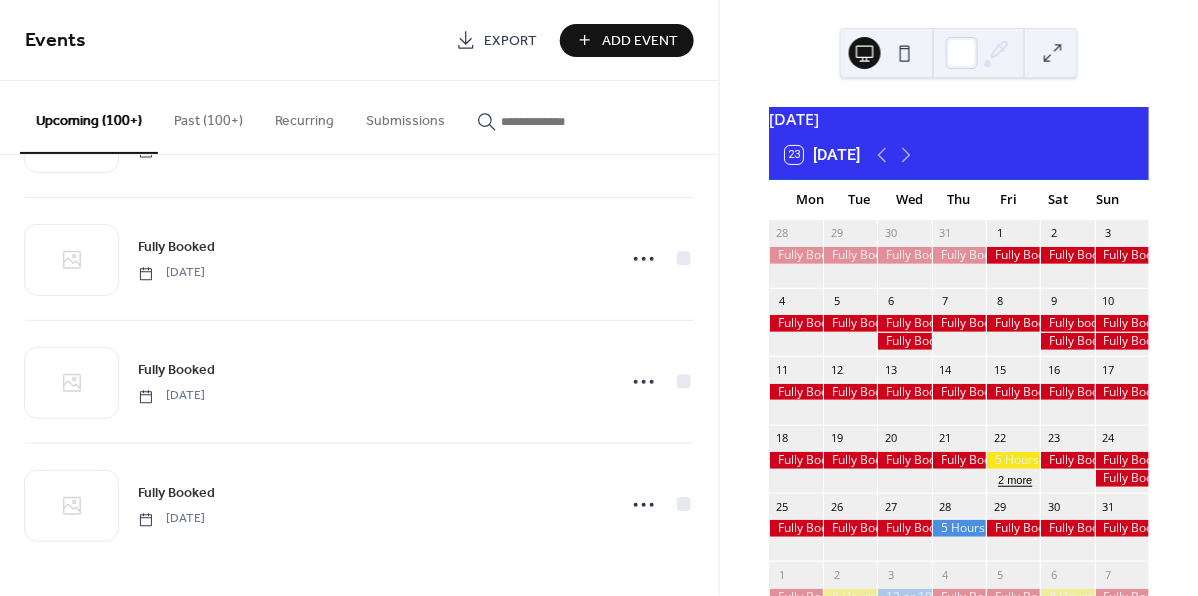 click on "2 more" at bounding box center (1015, 478) 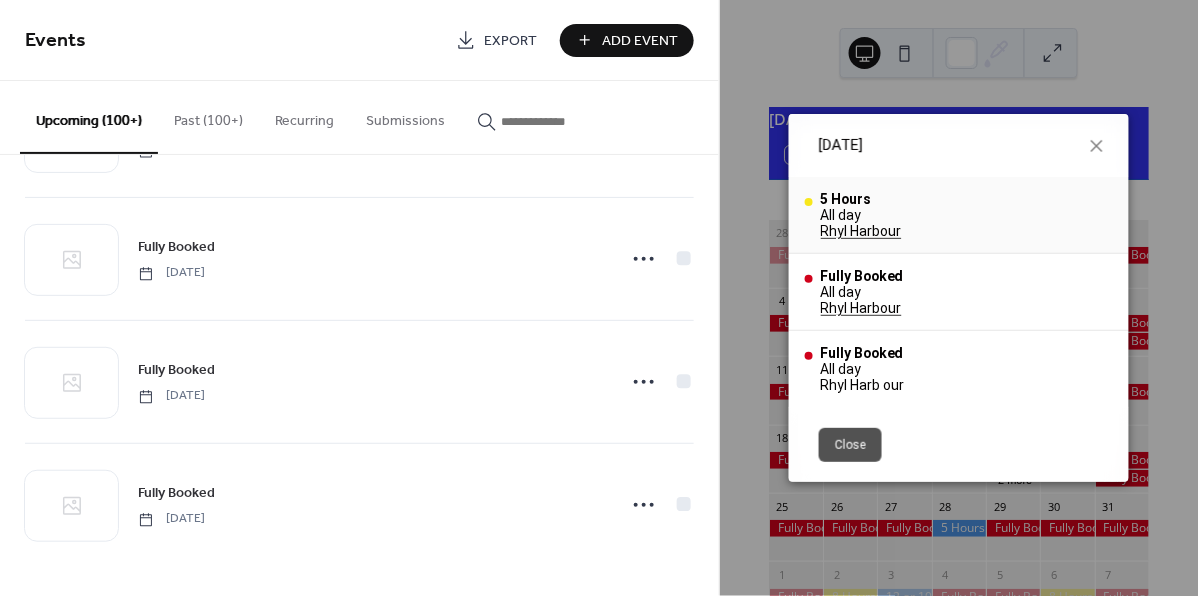 click on "All day" at bounding box center [861, 215] 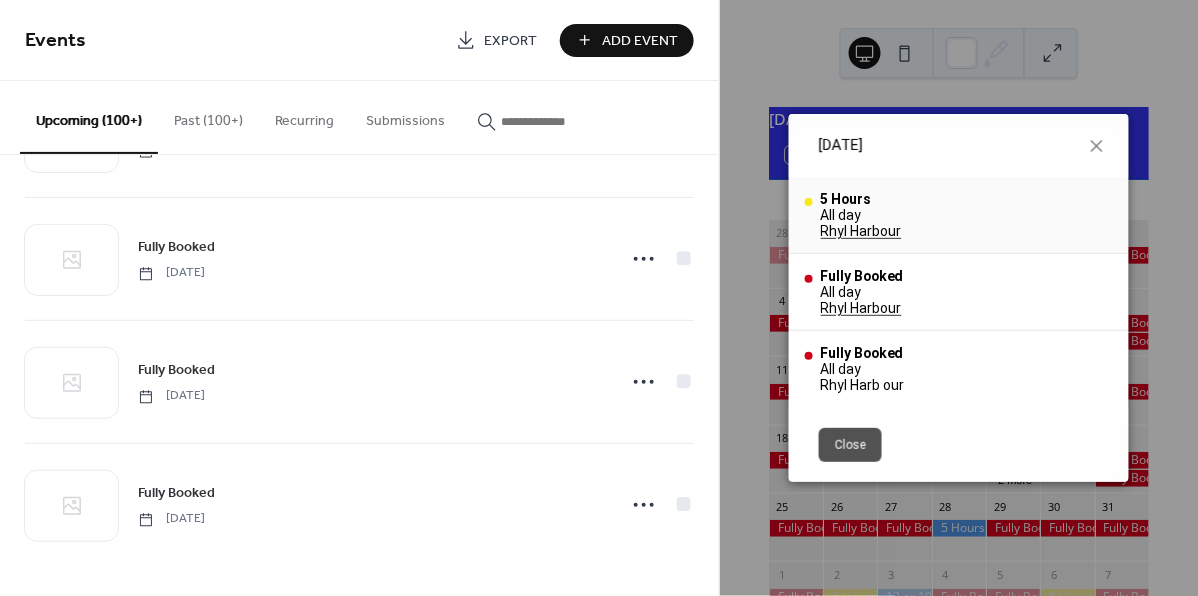 click on "Rhyl Harbour" at bounding box center [861, 231] 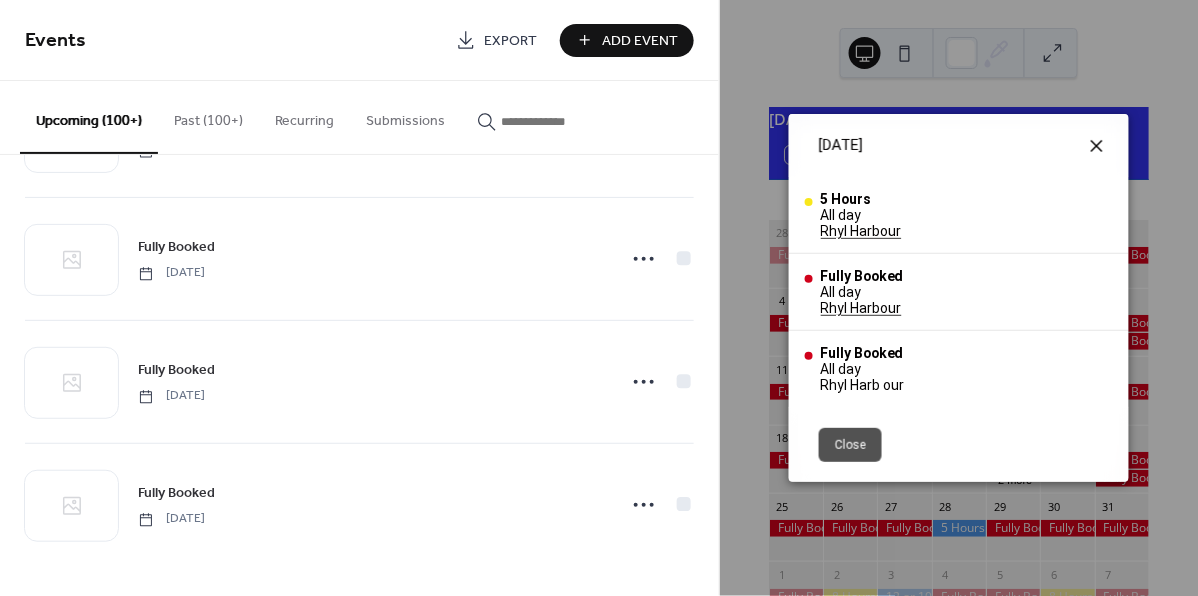 click 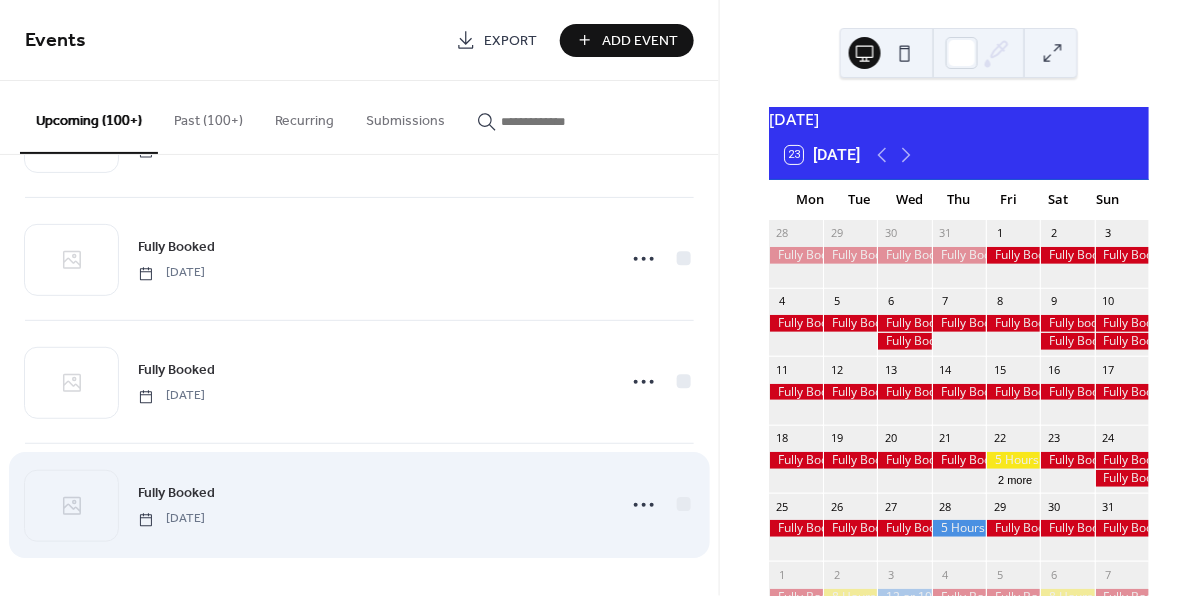 scroll, scrollTop: 3318, scrollLeft: 0, axis: vertical 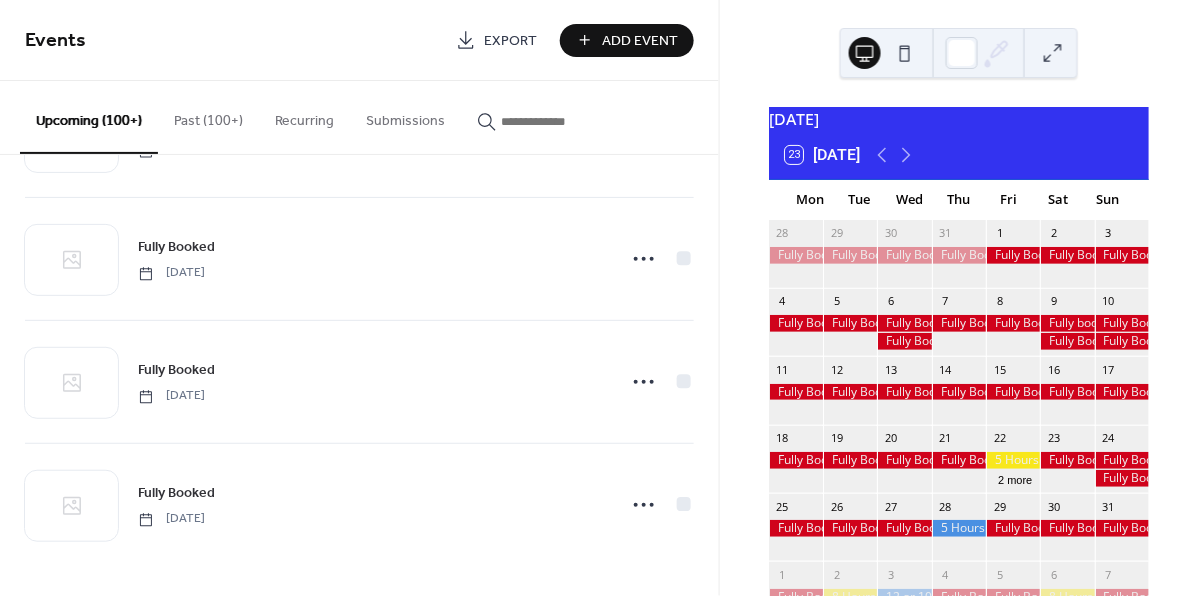 click on "Export" at bounding box center [510, 41] 